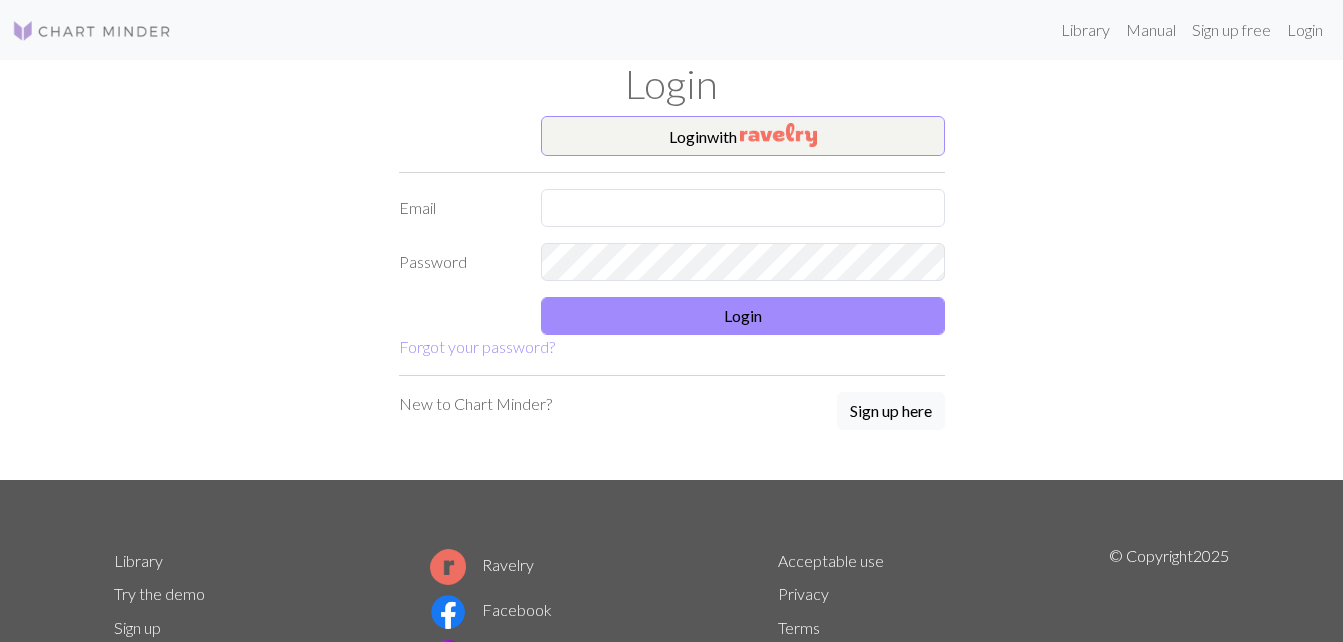 scroll, scrollTop: 0, scrollLeft: 0, axis: both 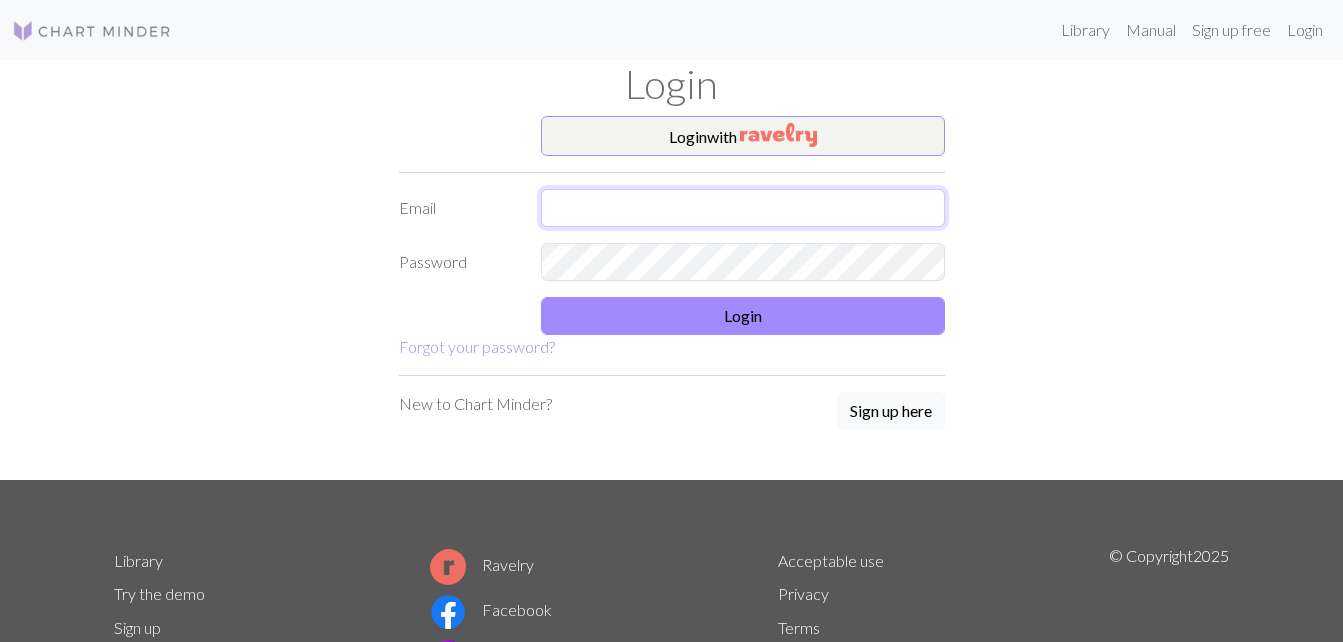 click at bounding box center (743, 208) 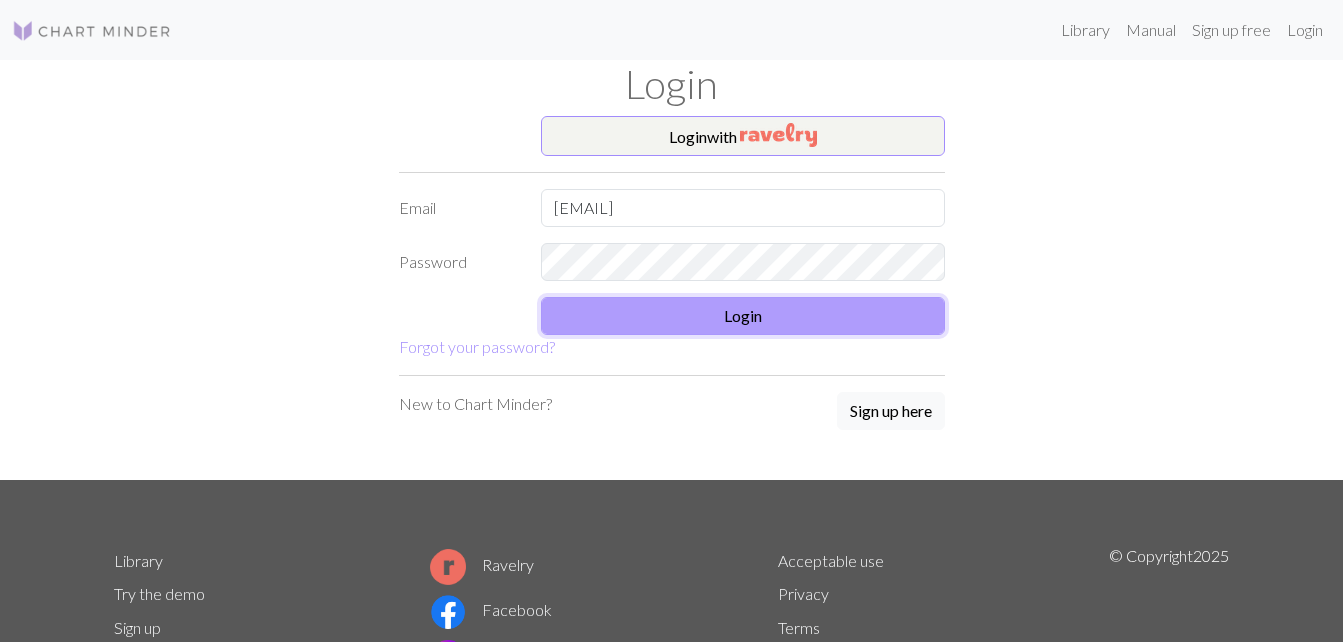 click on "Login" at bounding box center [743, 316] 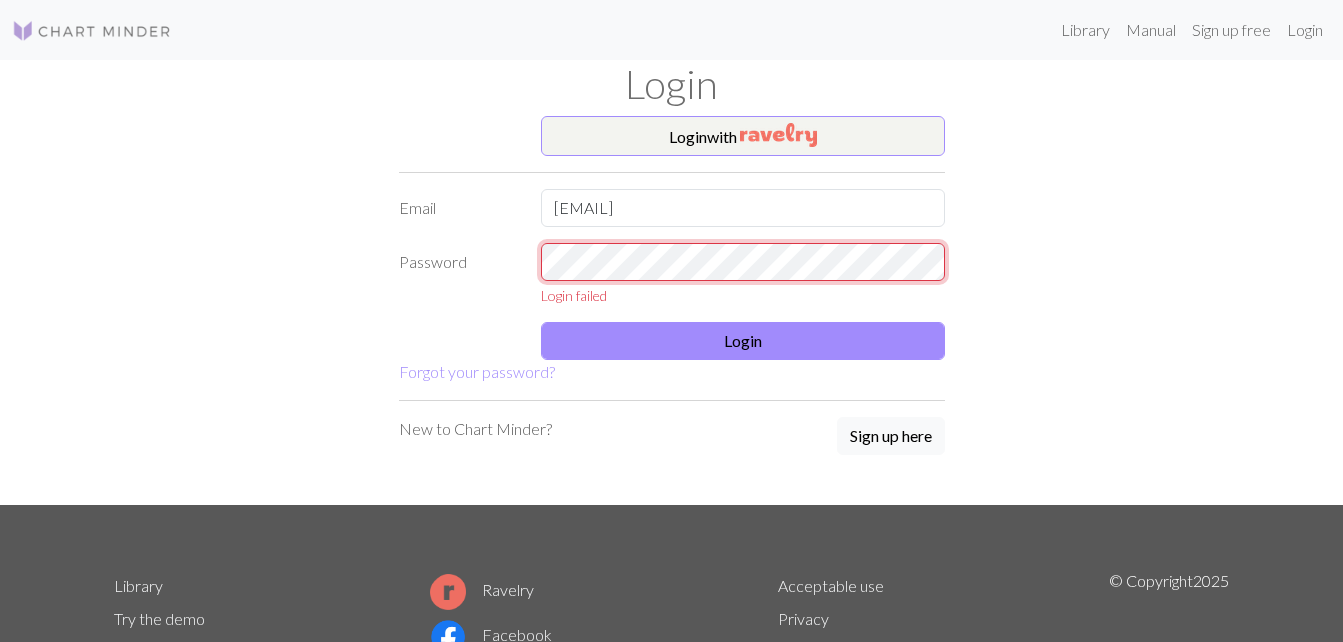 click on "Login with Email [EMAIL] Password Login failed Login Forgot your password?" at bounding box center (672, 250) 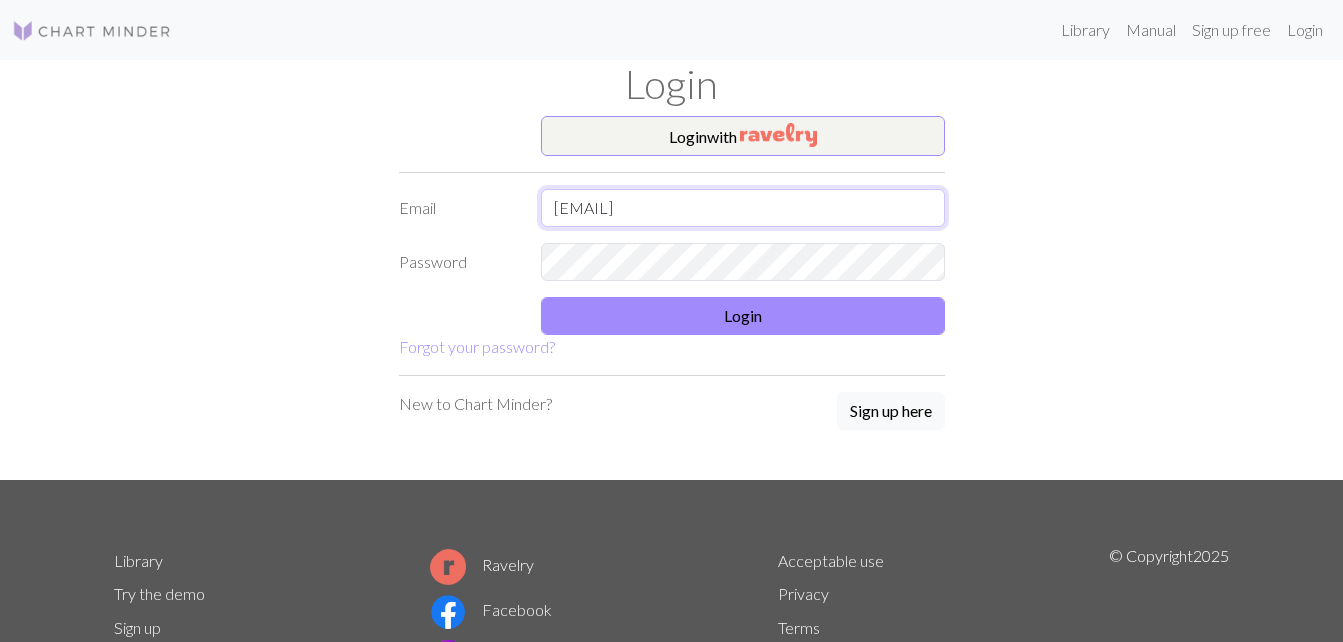click on "[EMAIL]" at bounding box center [743, 208] 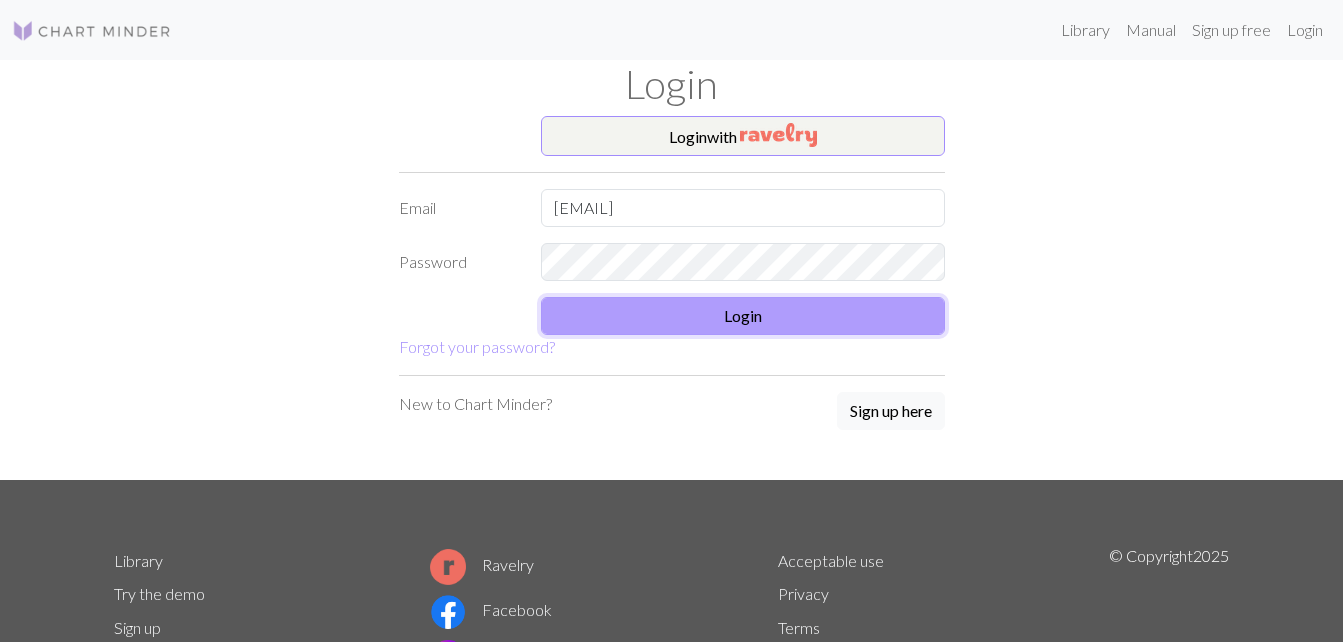 click on "Login" at bounding box center (743, 316) 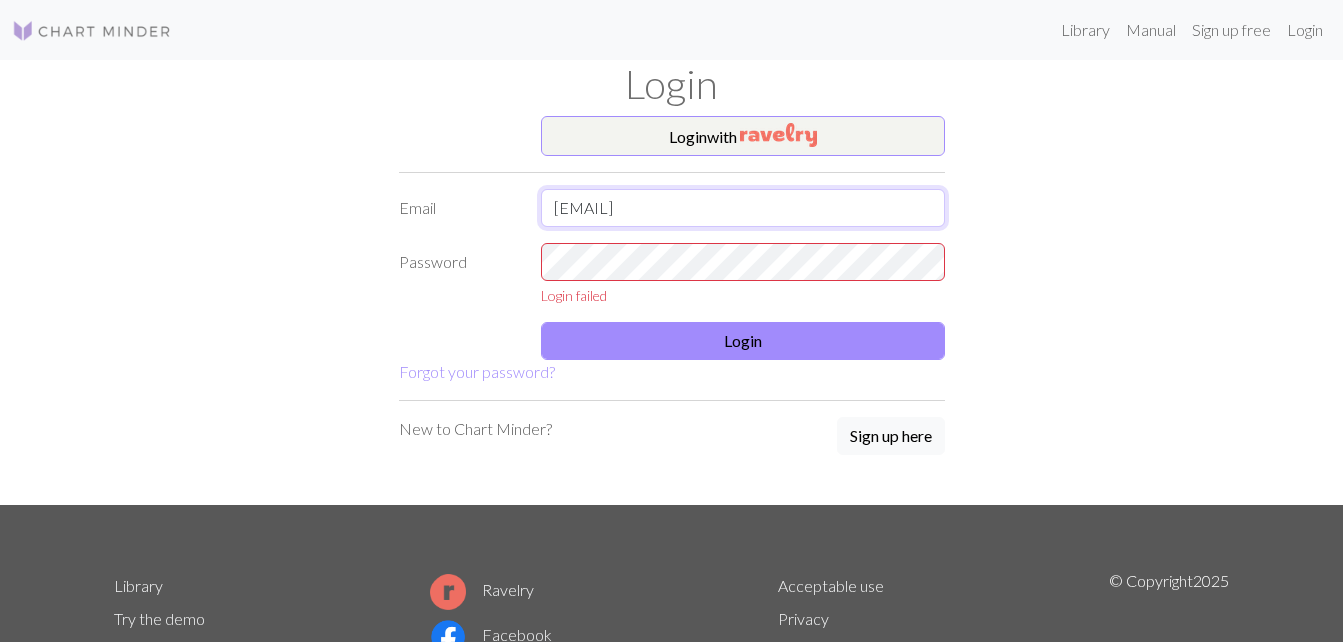 click on "[EMAIL]" at bounding box center [743, 208] 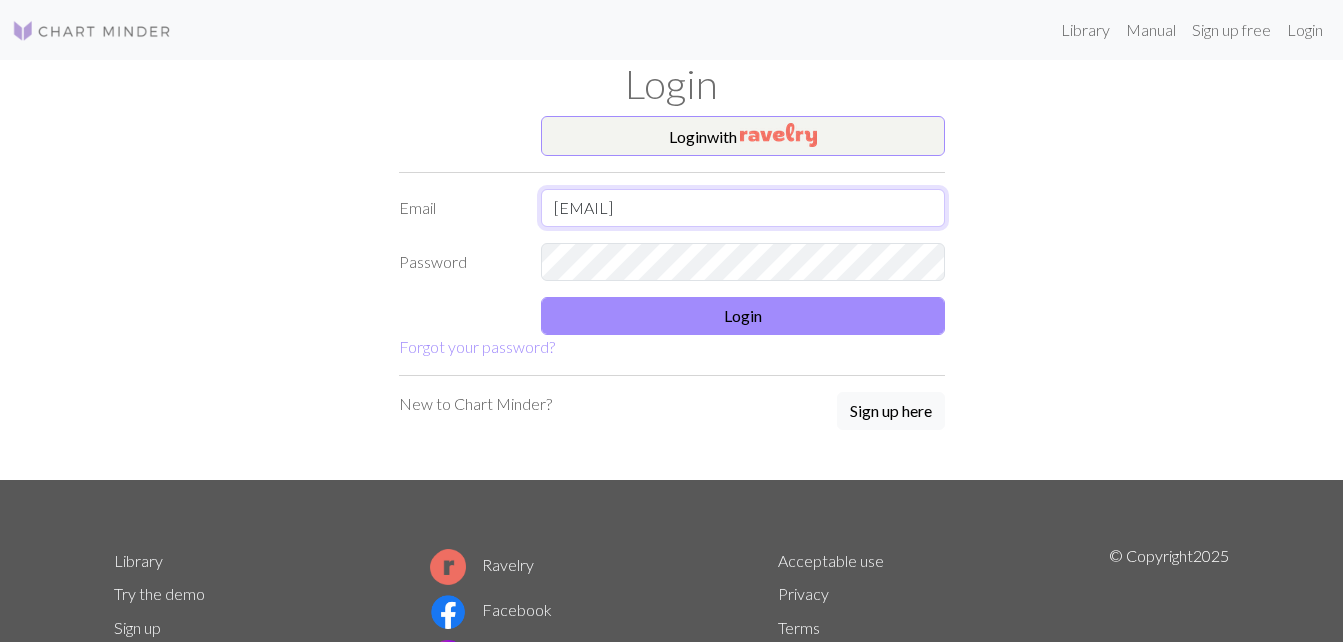 click on "[EMAIL]" at bounding box center (743, 208) 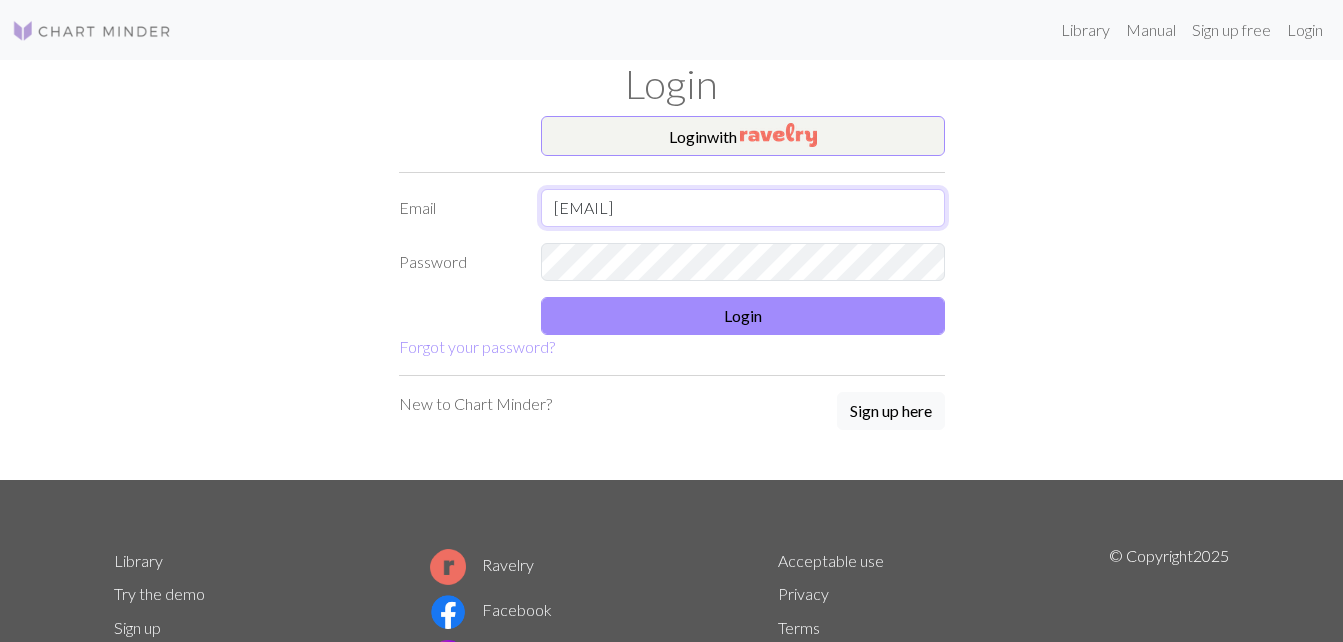 click on "[EMAIL]" at bounding box center (743, 208) 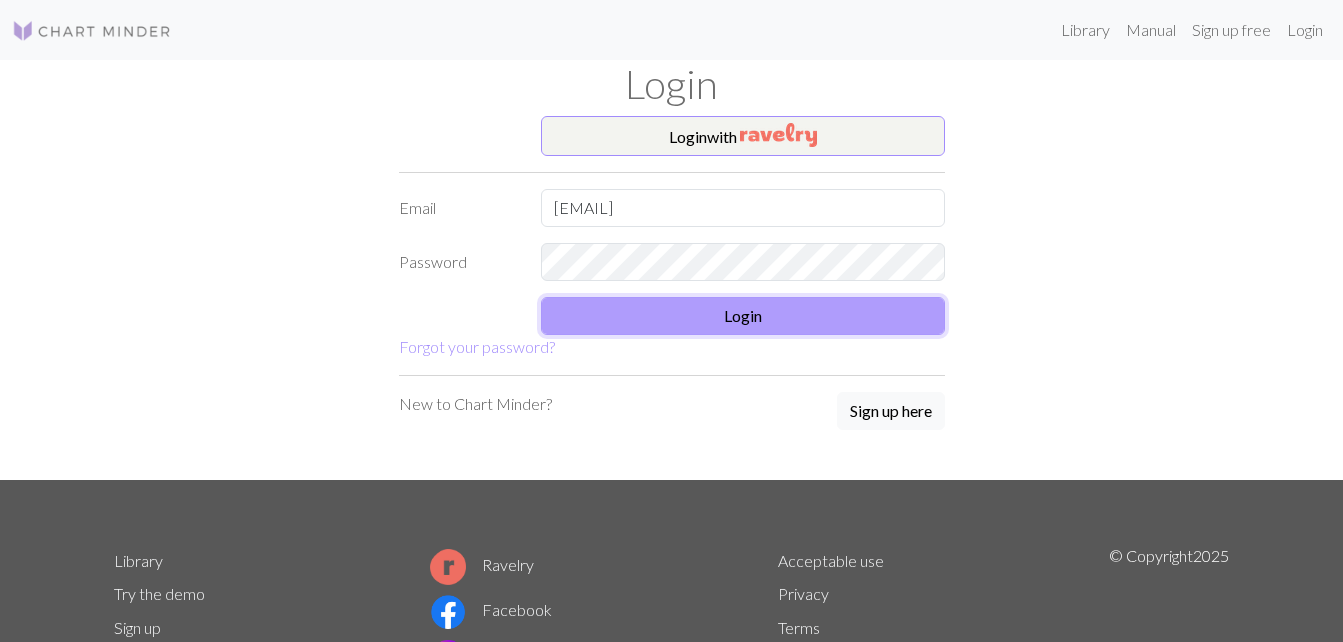 click on "Login" at bounding box center [743, 316] 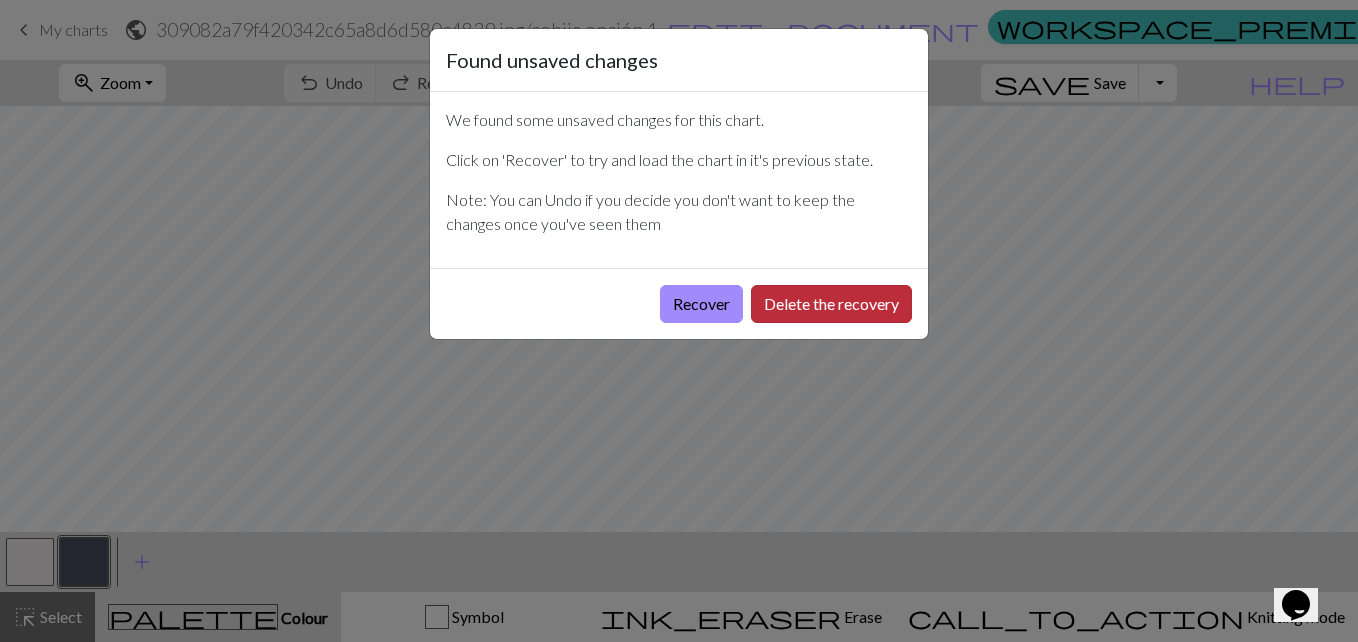click on "Delete the recovery" at bounding box center [831, 304] 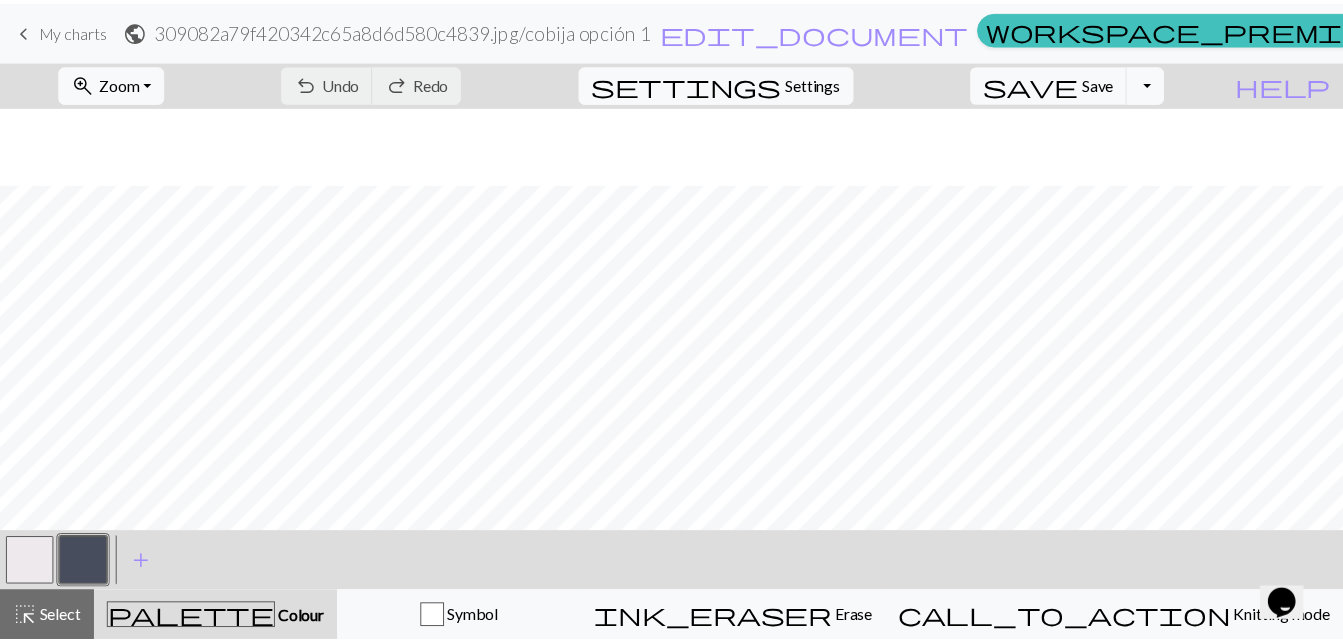 scroll, scrollTop: 440, scrollLeft: 0, axis: vertical 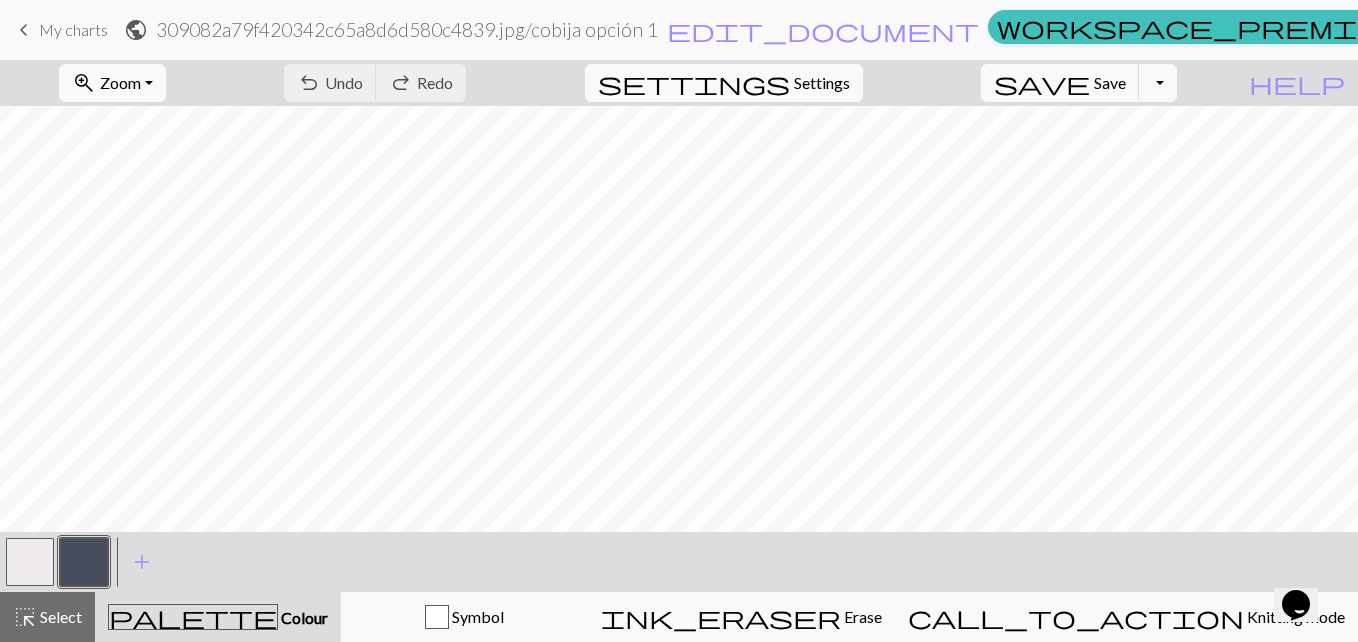 click on "keyboard_arrow_left" at bounding box center (24, 30) 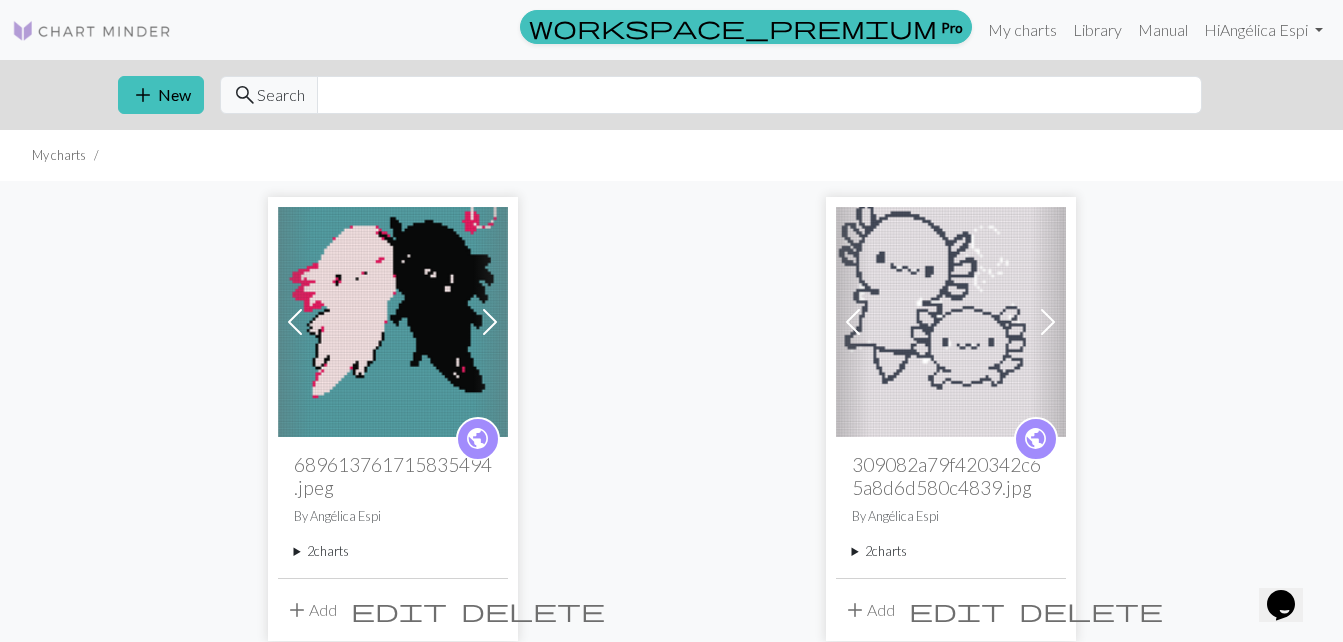click on "public 309082a79f420342c65a8d6d580c4839.jpg By [NAME] [LAST] 2 charts cobija opción 1 delete Copy of cobija opción 1 delete" at bounding box center [951, 507] 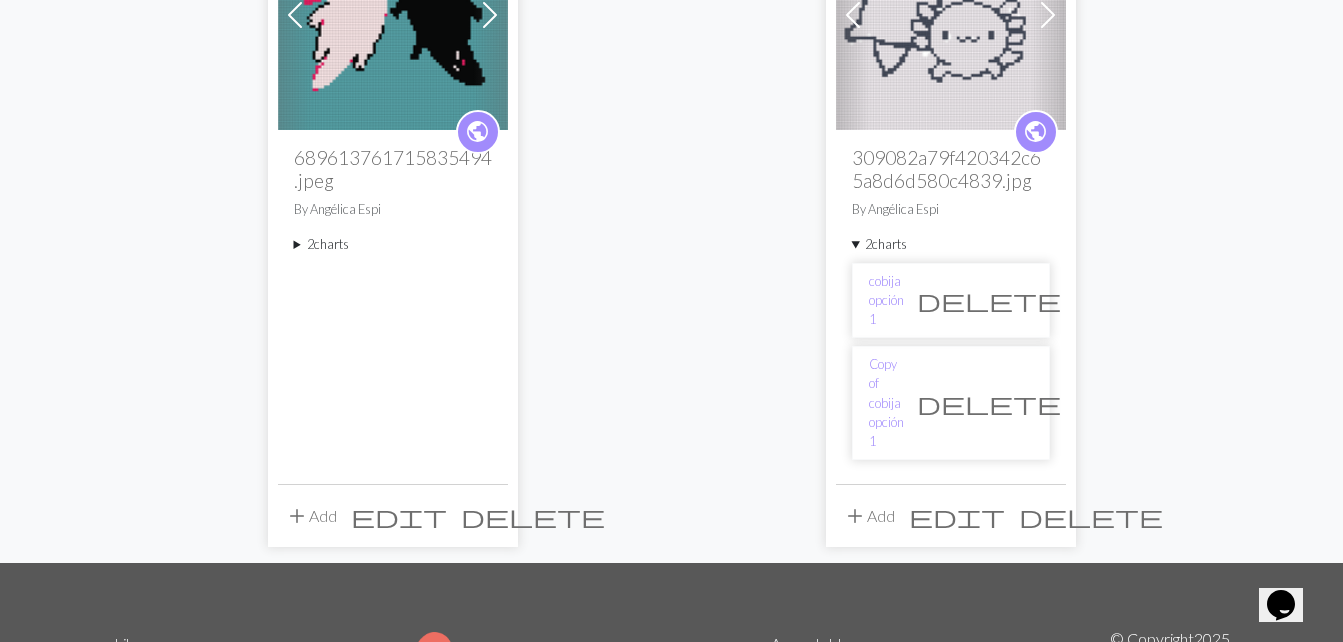 scroll, scrollTop: 461, scrollLeft: 0, axis: vertical 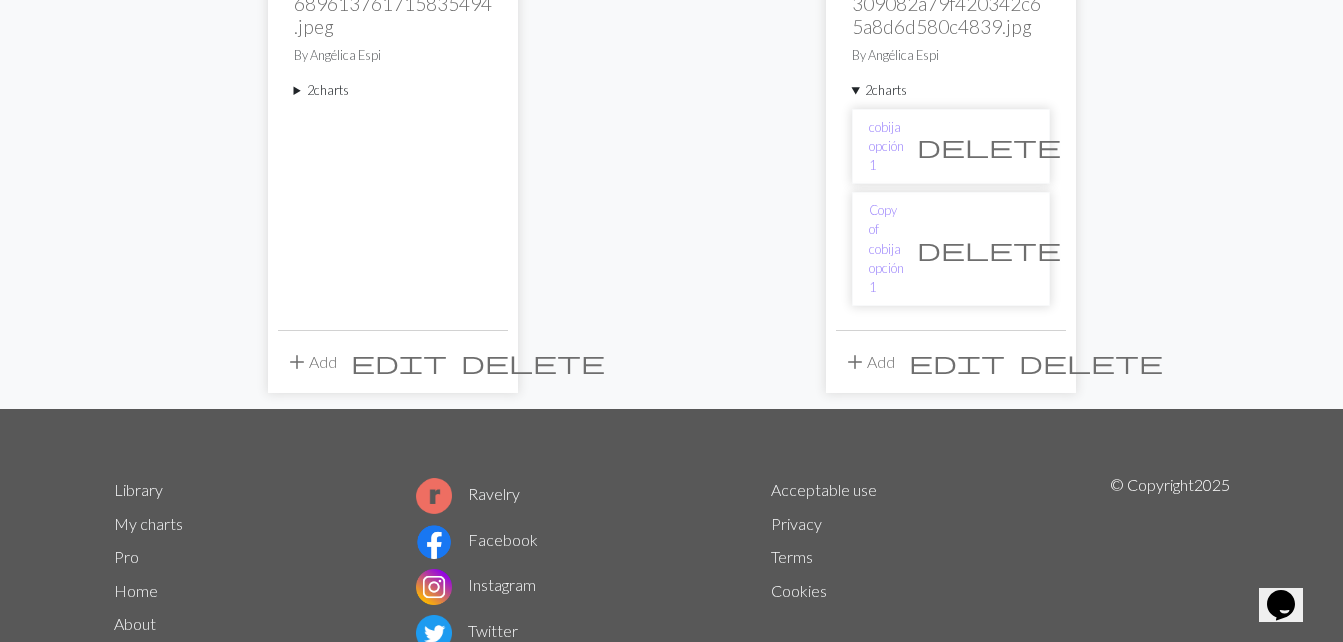 click on "Previous Next public 689613761715835494.jpeg By [NAME] [LAST] 2 charts 689613761715835494.jpeg delete Copy of 689613761715835494.jpeg delete add Add edit delete Previous Next public 309082a79f420342c65a8d6d580c4839.jpg By [NAME] [LAST] 2 charts cobija opción 1 delete Copy of cobija opción 1 delete add Add edit delete" at bounding box center [672, 64] 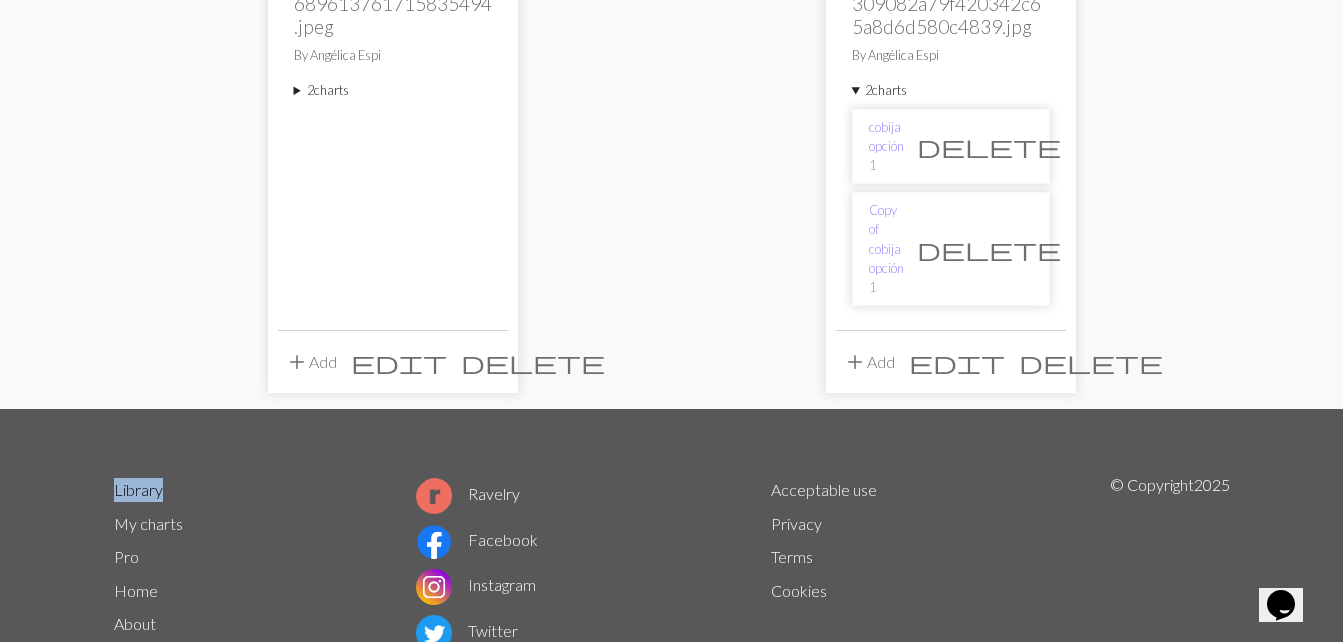 click on "Previous Next public 689613761715835494.jpeg By [NAME] [LAST] 2 charts 689613761715835494.jpeg delete Copy of 689613761715835494.jpeg delete add Add edit delete Previous Next public 309082a79f420342c65a8d6d580c4839.jpg By [NAME] [LAST] 2 charts cobija opción 1 delete Copy of cobija opción 1 delete add Add edit delete" at bounding box center (672, 64) 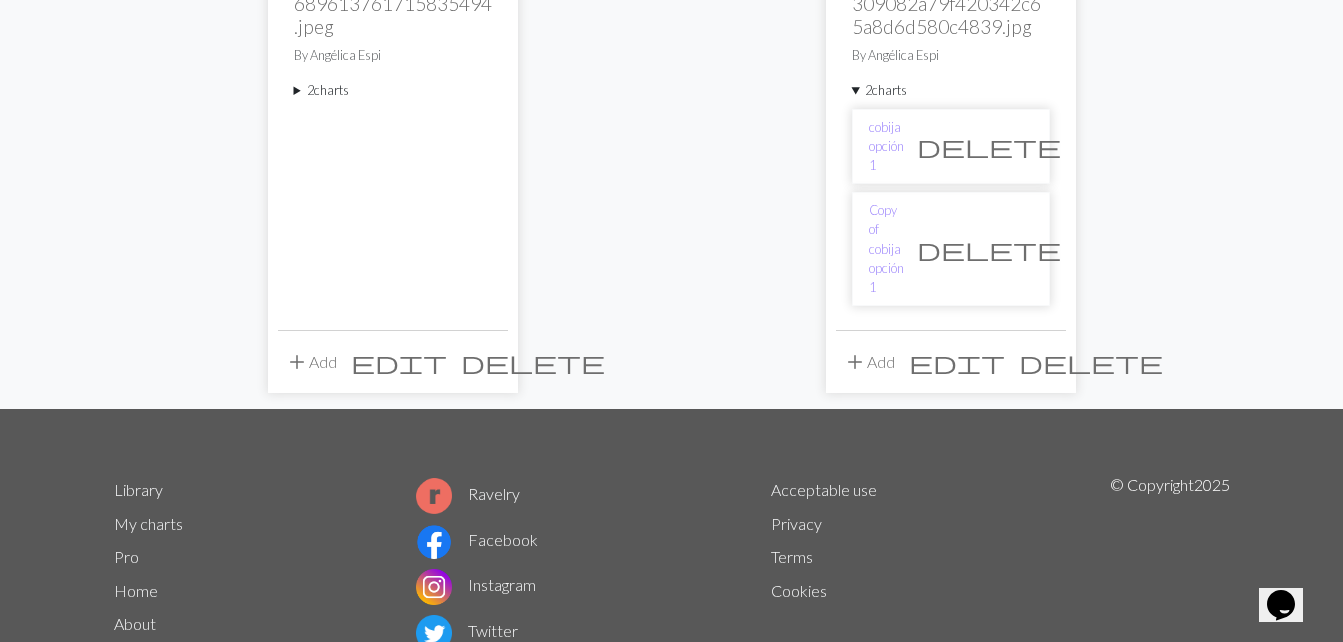 drag, startPoint x: 1146, startPoint y: 230, endPoint x: 1315, endPoint y: 27, distance: 264.1401 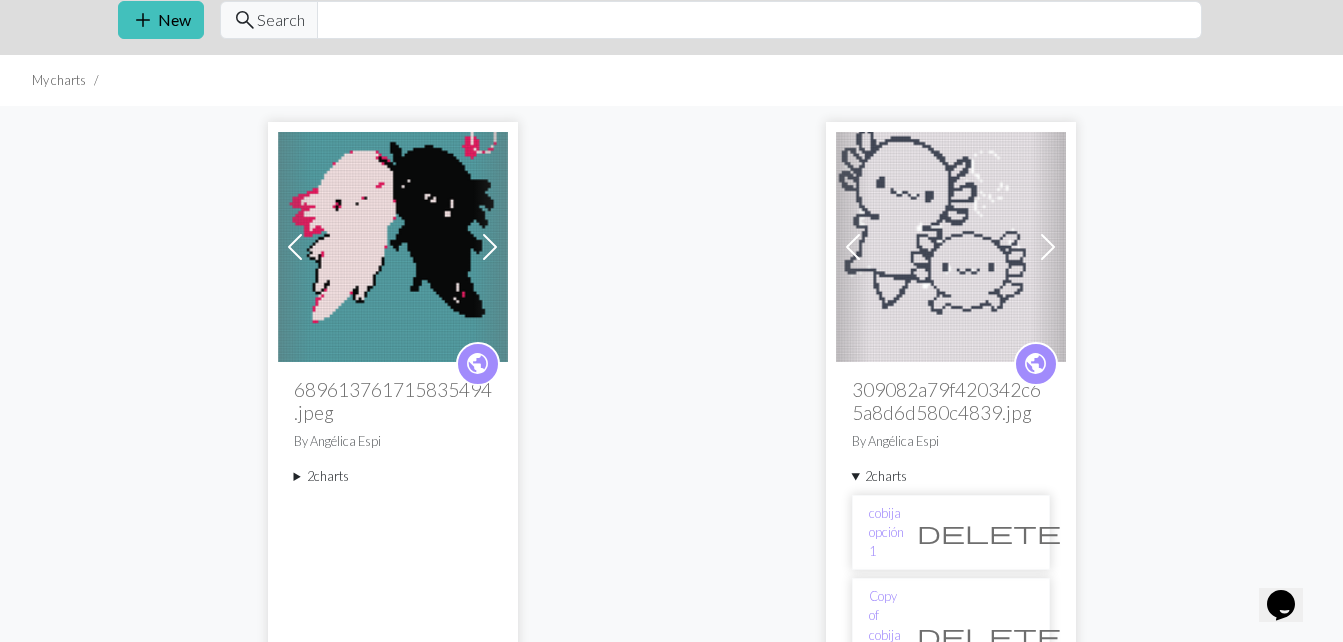 scroll, scrollTop: 47, scrollLeft: 0, axis: vertical 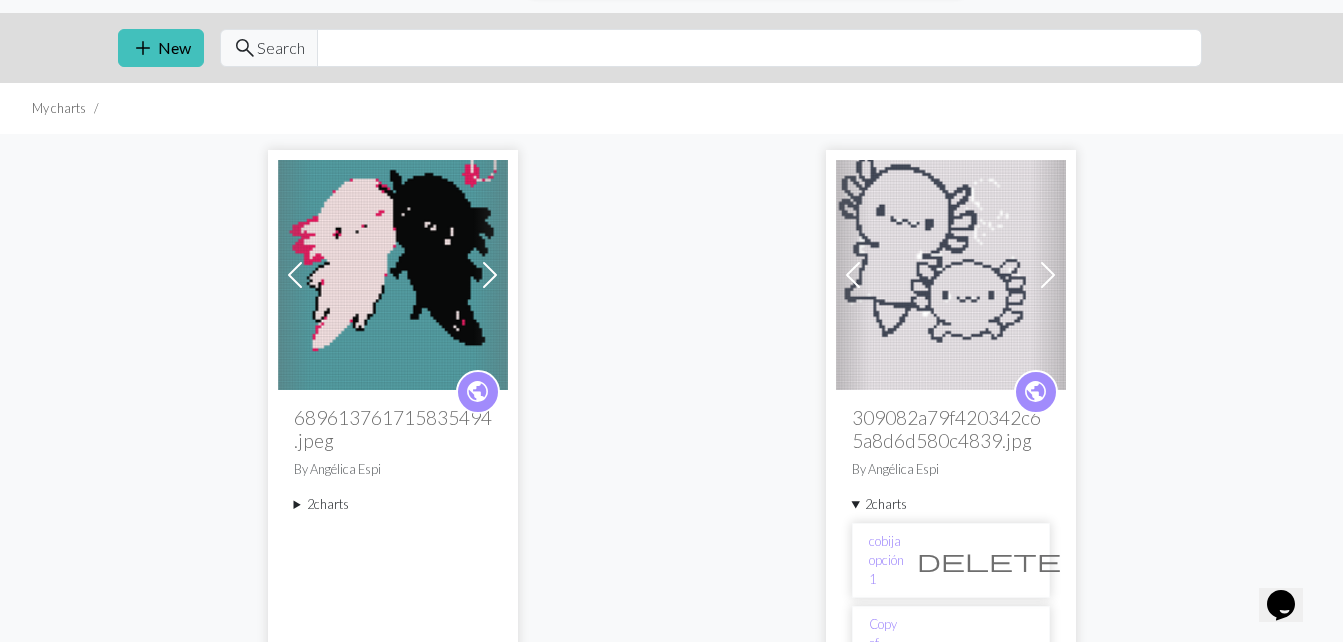 click at bounding box center [1048, 275] 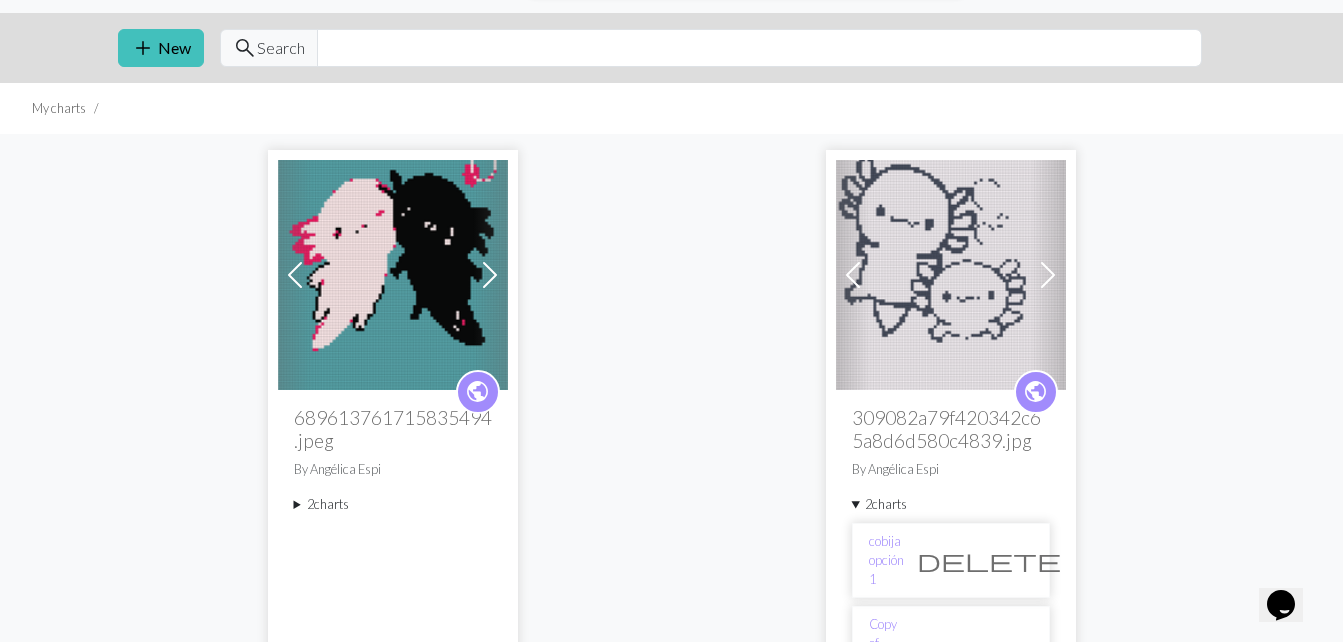 click at bounding box center (853, 275) 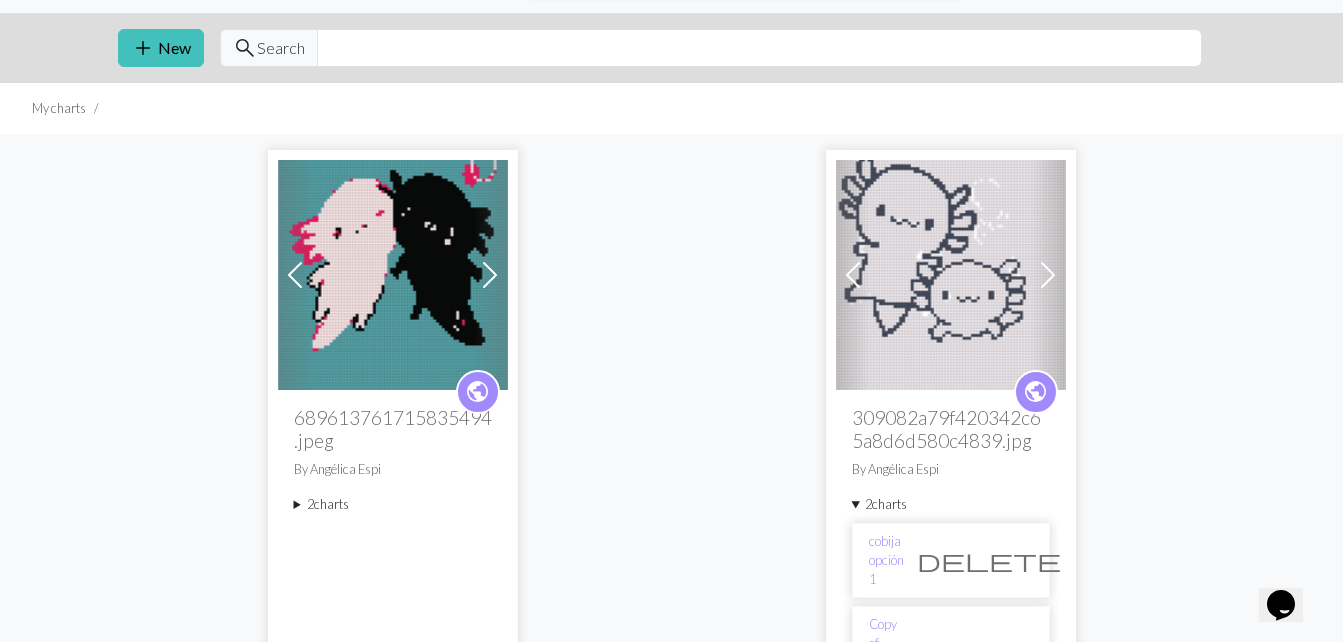 click at bounding box center [853, 275] 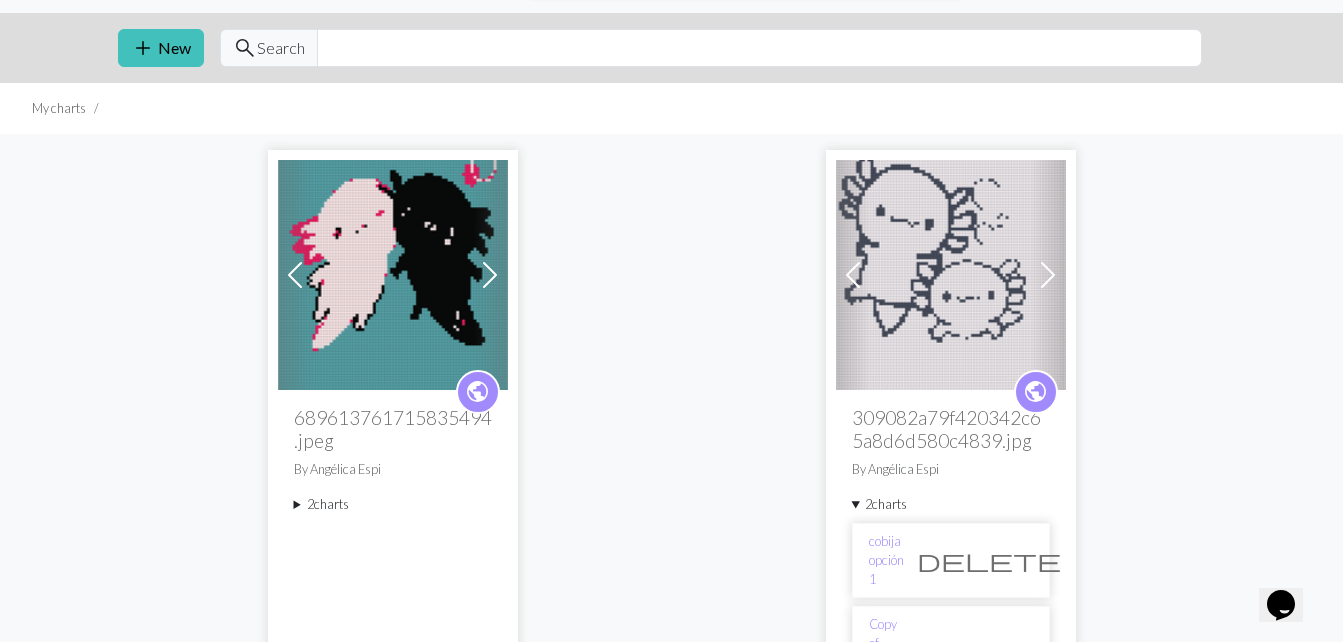 click at bounding box center (1048, 275) 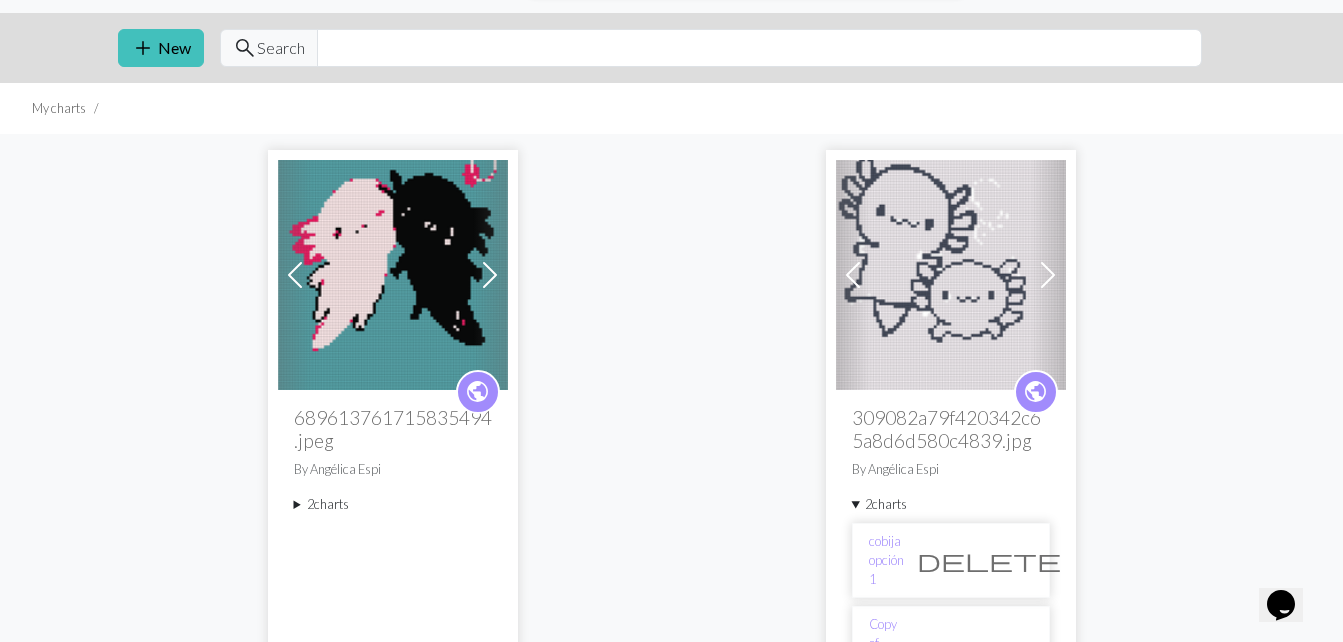 click at bounding box center [951, 275] 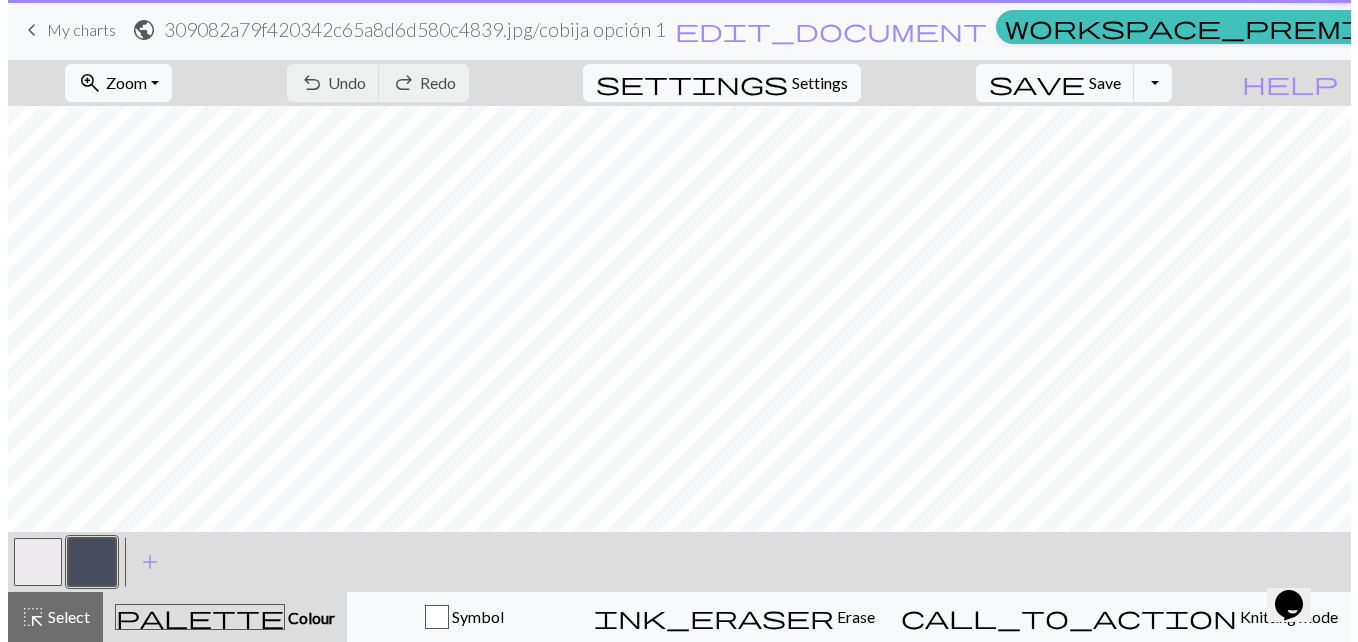 scroll, scrollTop: 0, scrollLeft: 0, axis: both 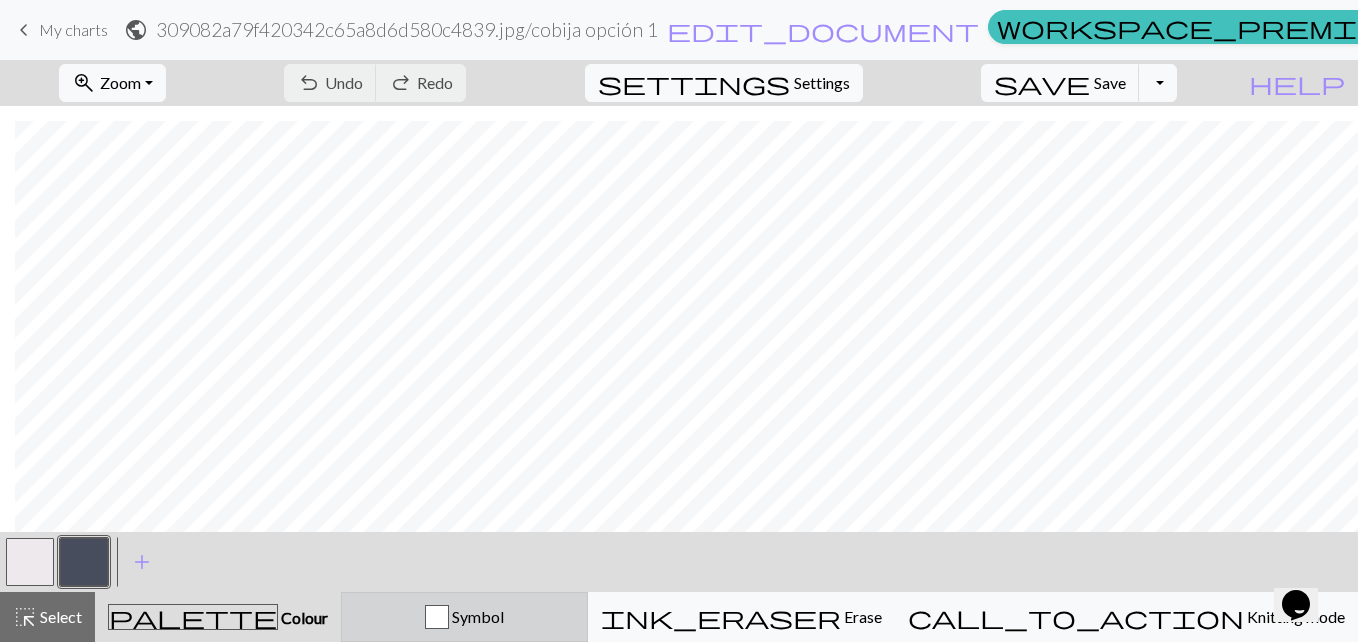 click at bounding box center [437, 617] 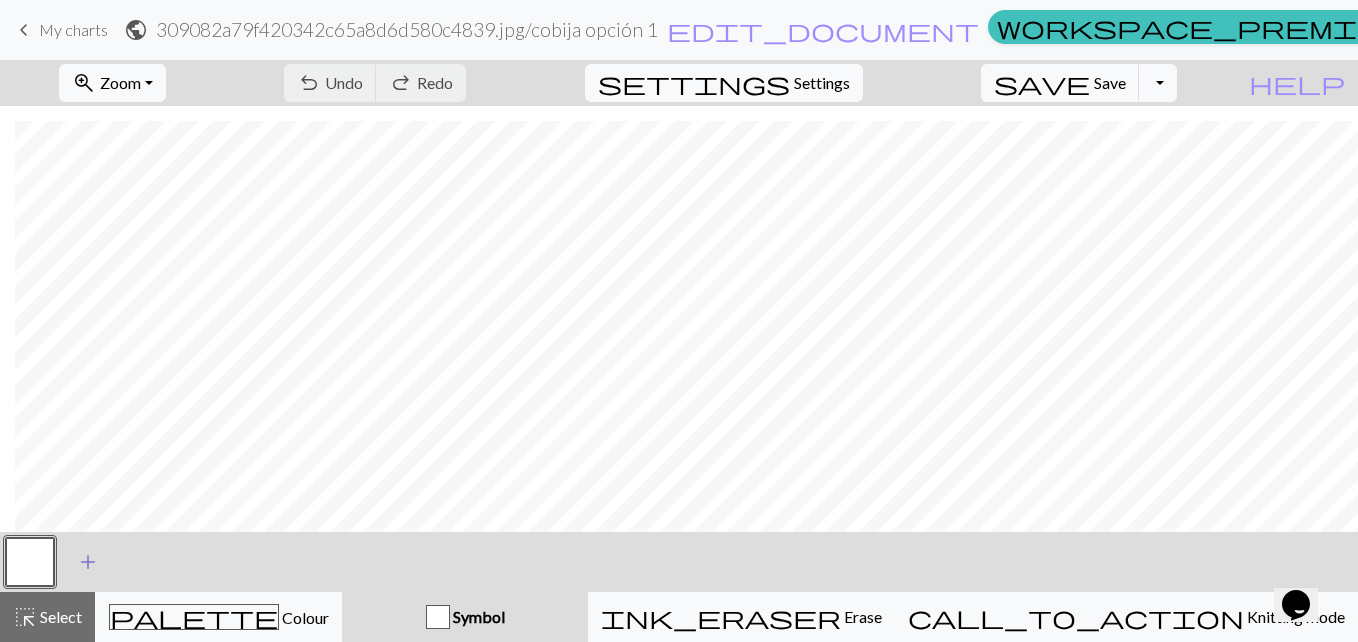 click on "add" at bounding box center (88, 562) 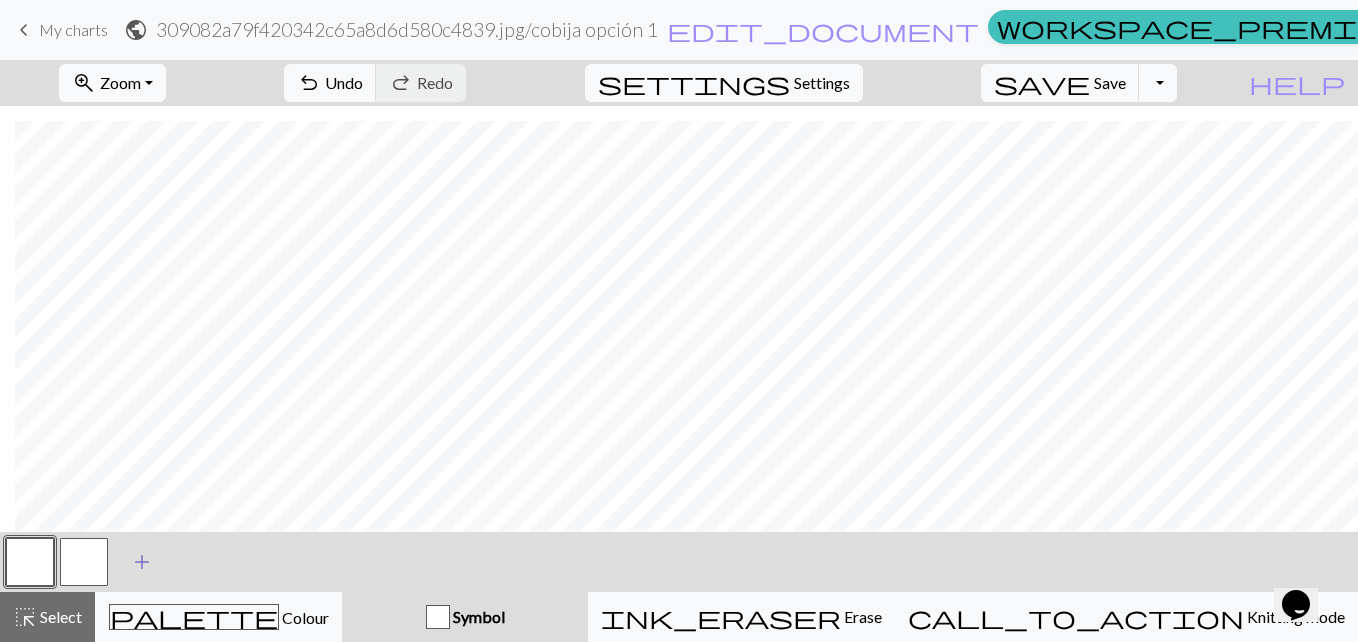 click at bounding box center (84, 562) 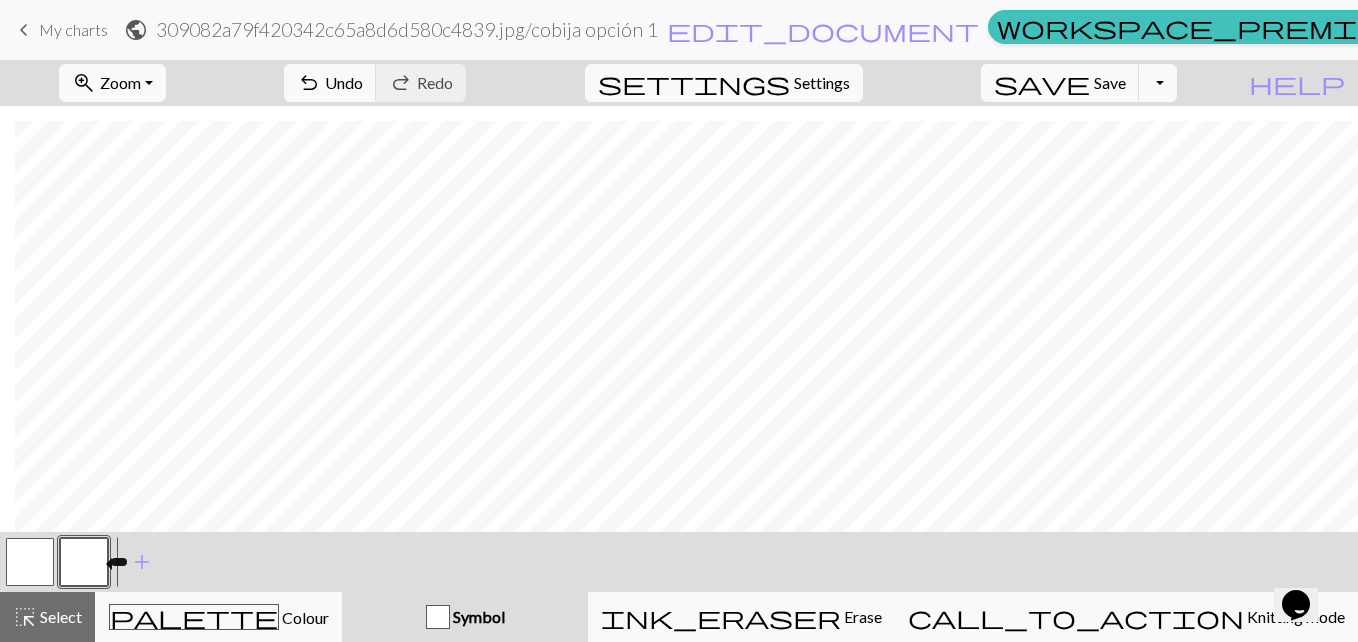 click at bounding box center (84, 562) 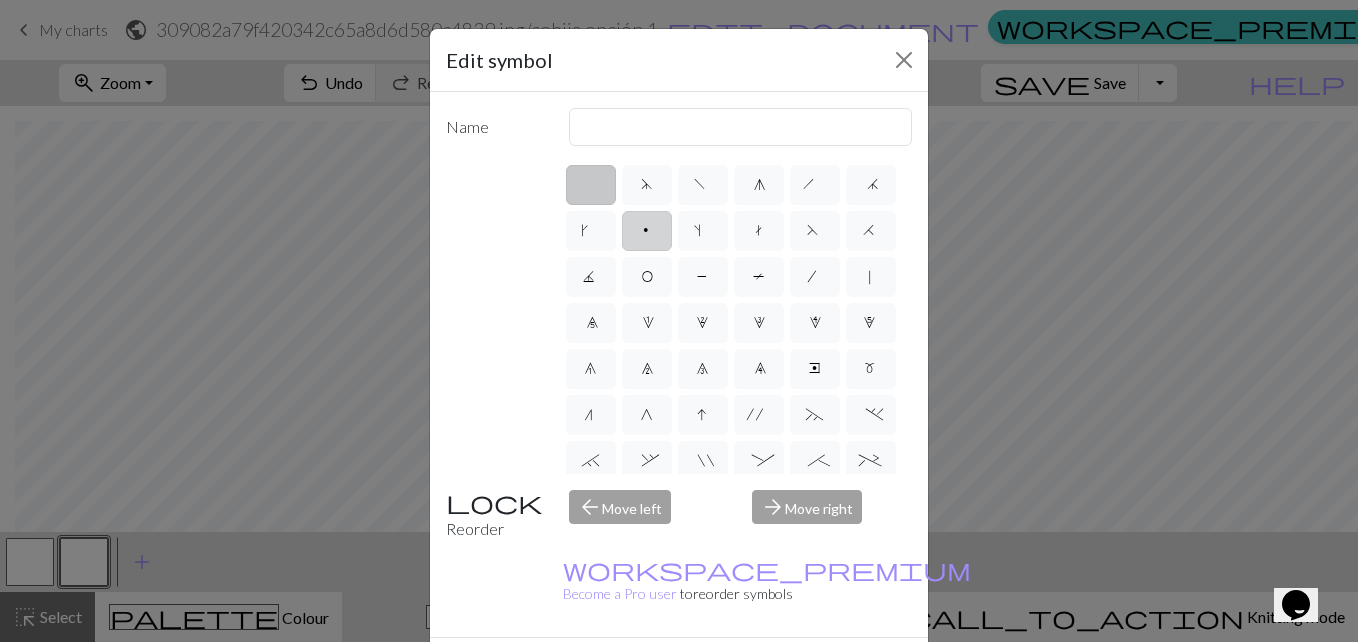 click on "p" at bounding box center (647, 233) 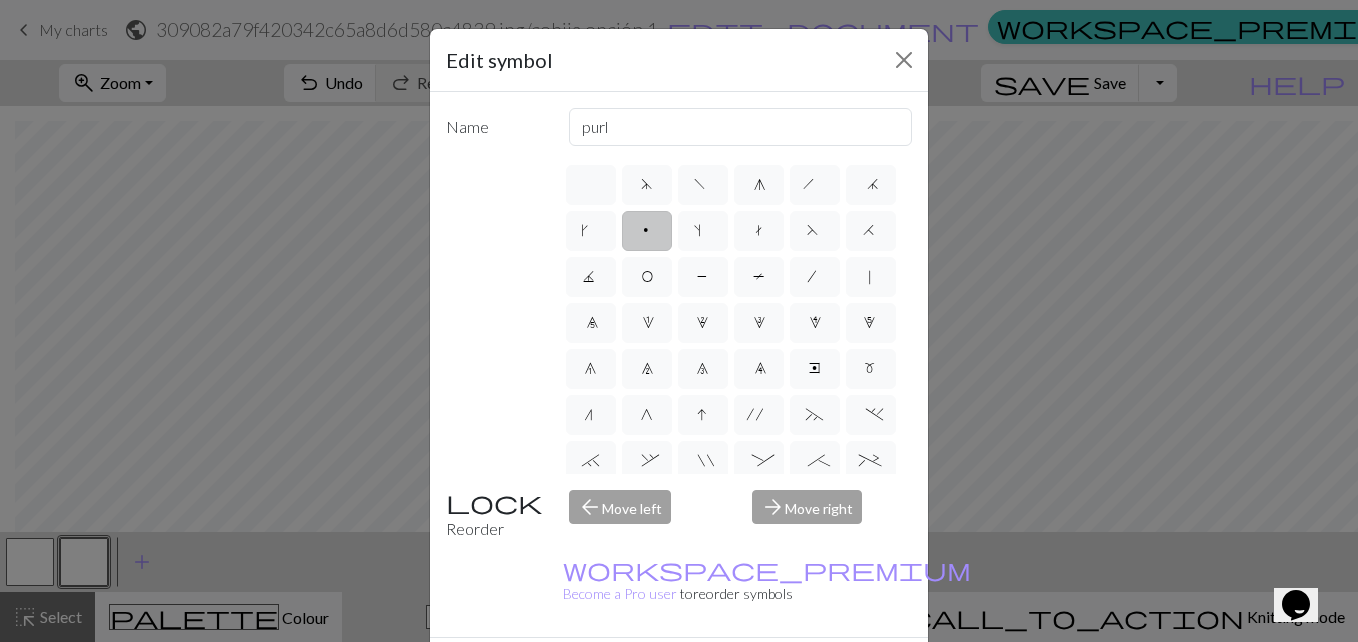click on "Done" at bounding box center (799, 673) 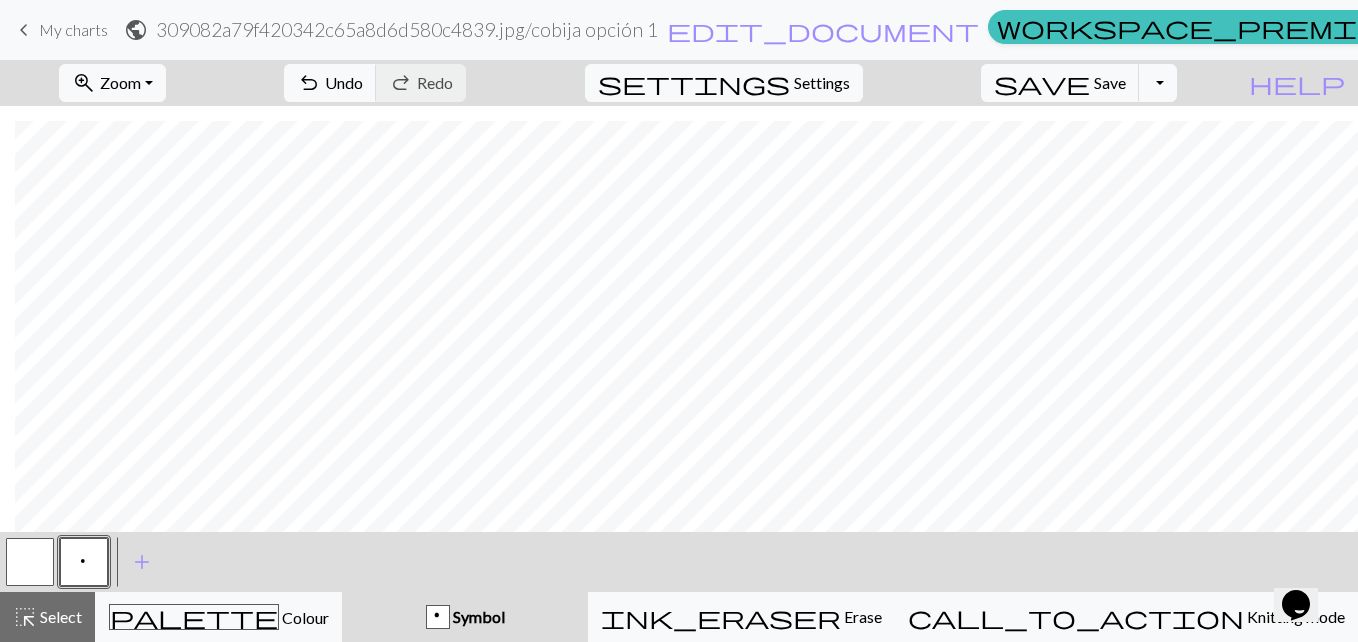 click on "p" at bounding box center (84, 562) 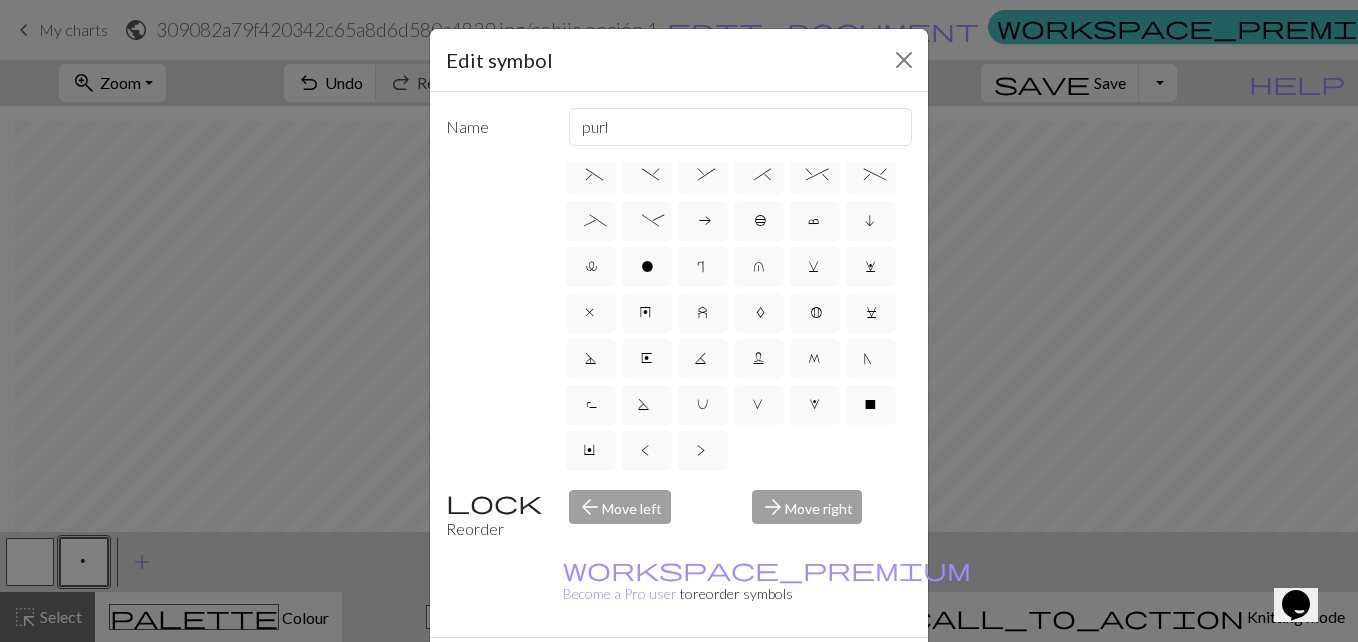 scroll, scrollTop: 360, scrollLeft: 0, axis: vertical 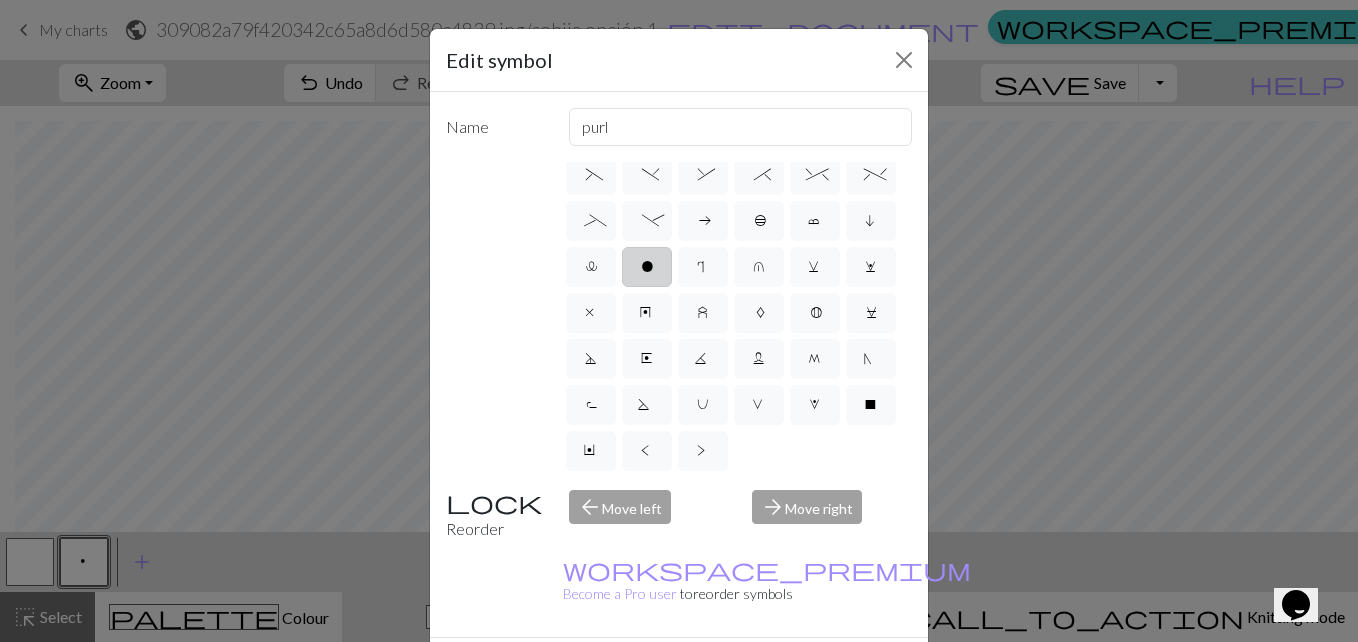 click on "o" at bounding box center [647, 267] 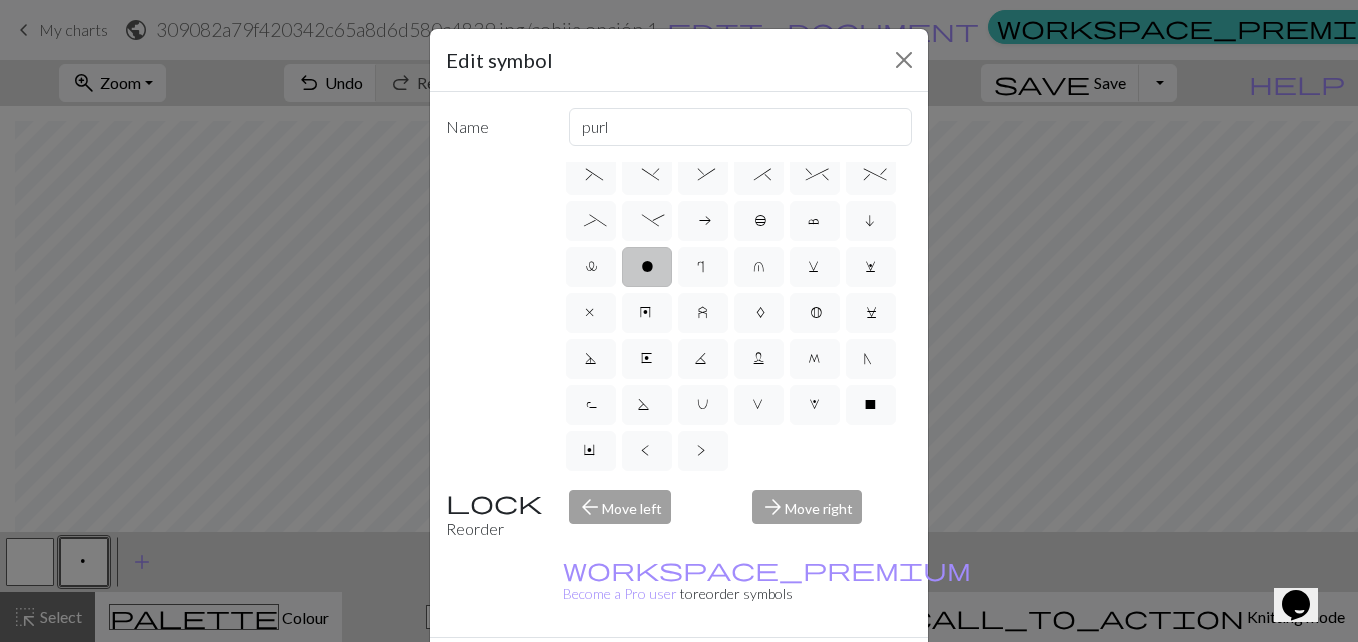 scroll, scrollTop: 279, scrollLeft: 0, axis: vertical 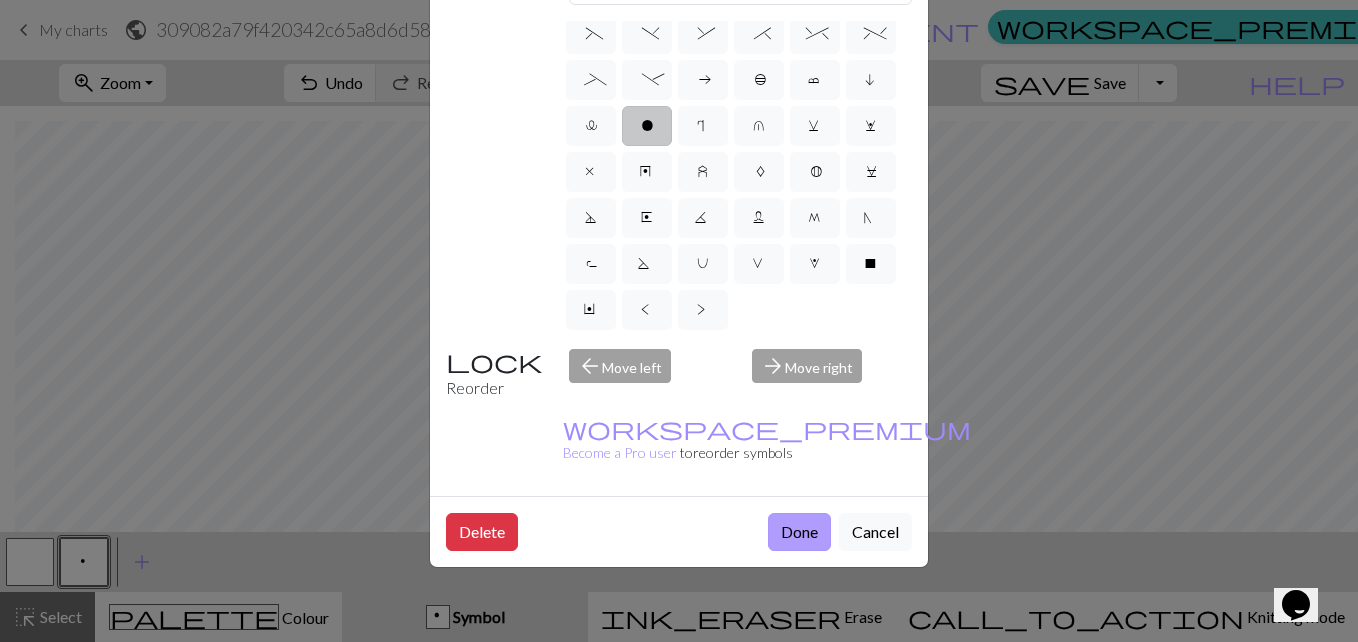 click on "Done" at bounding box center [799, 532] 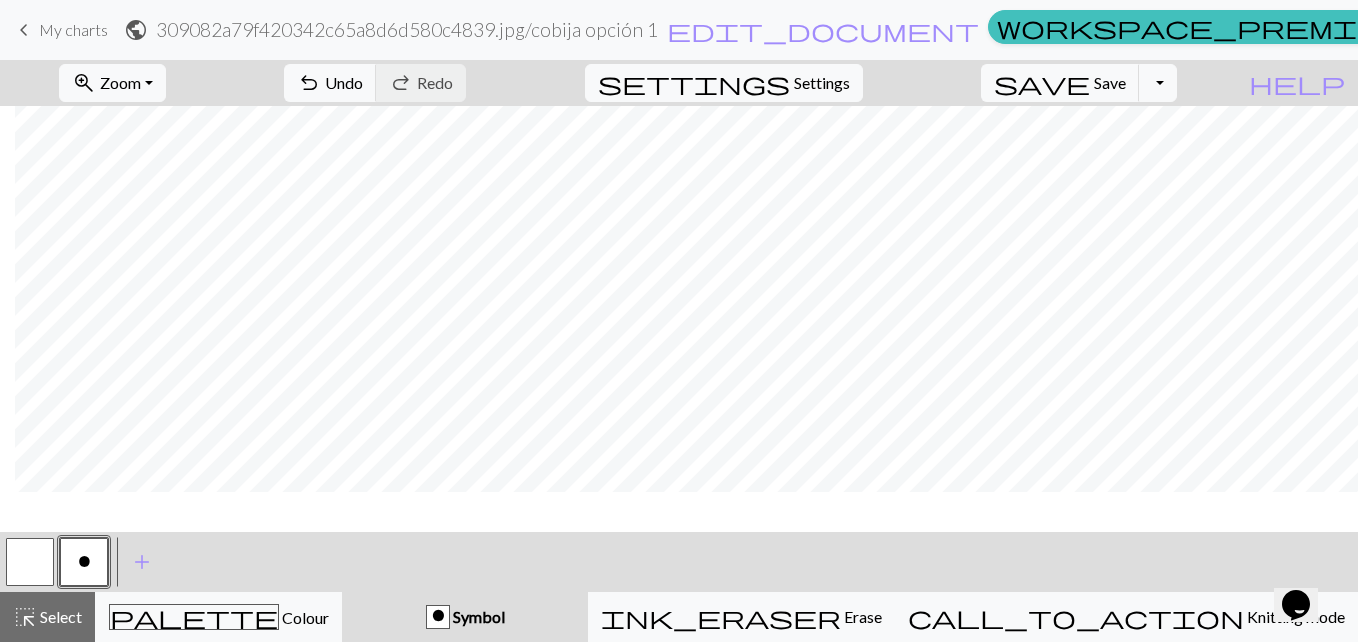 scroll, scrollTop: 1779, scrollLeft: 443, axis: both 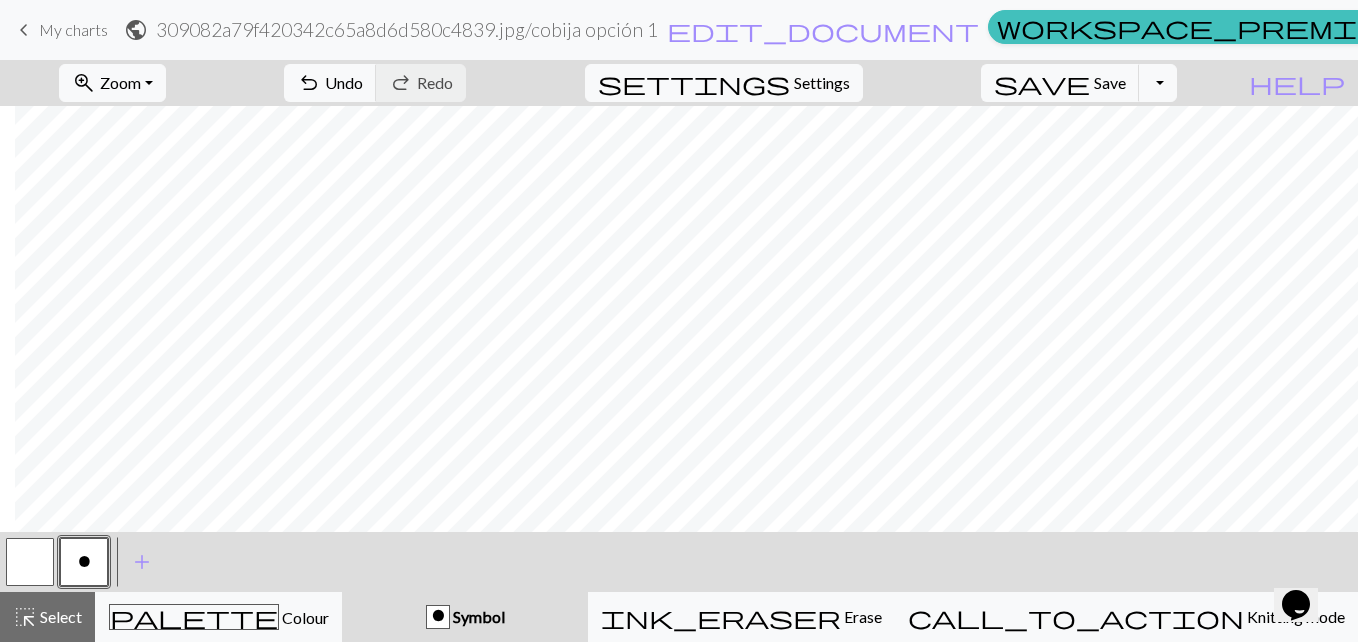 click on "undo Undo Undo redo Redo Redo" at bounding box center (375, 83) 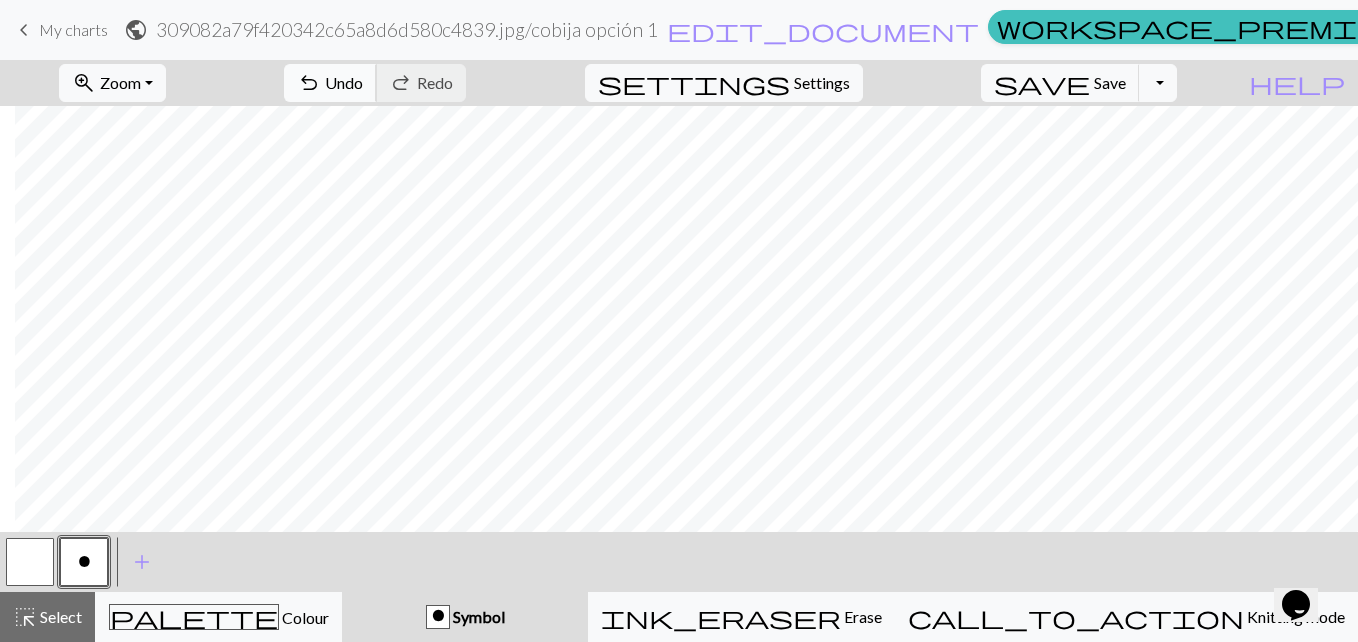 click on "Undo" at bounding box center (344, 82) 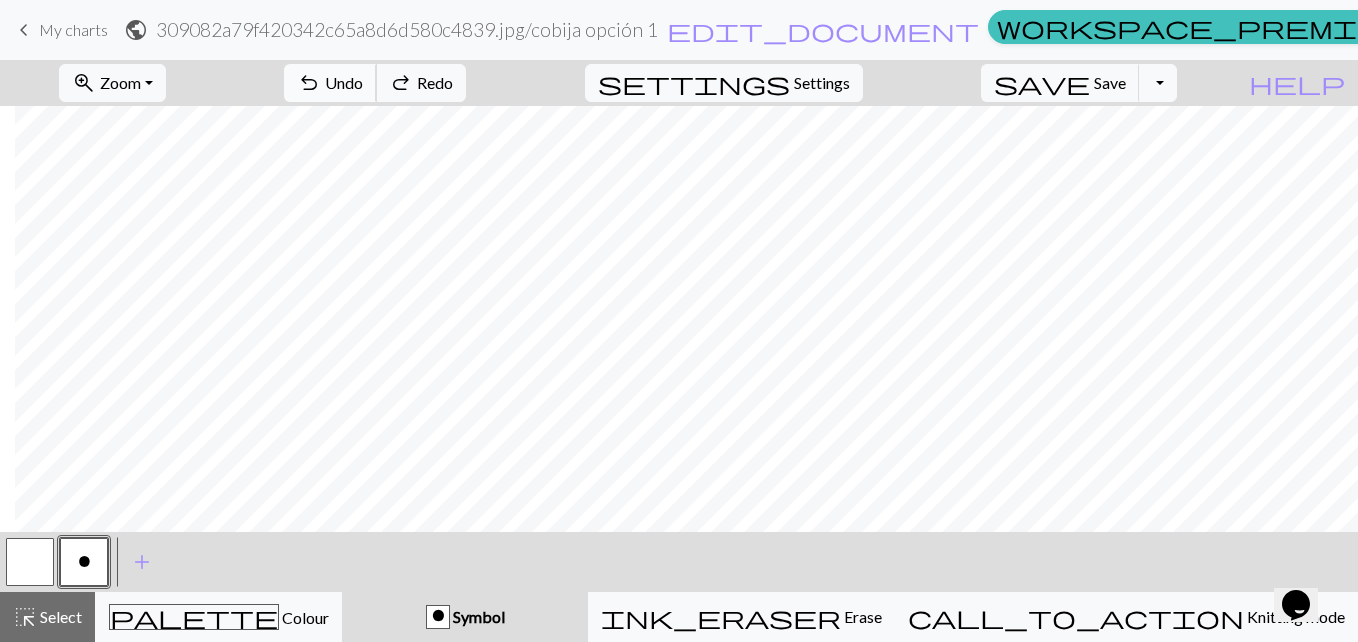 click on "Undo" at bounding box center [344, 82] 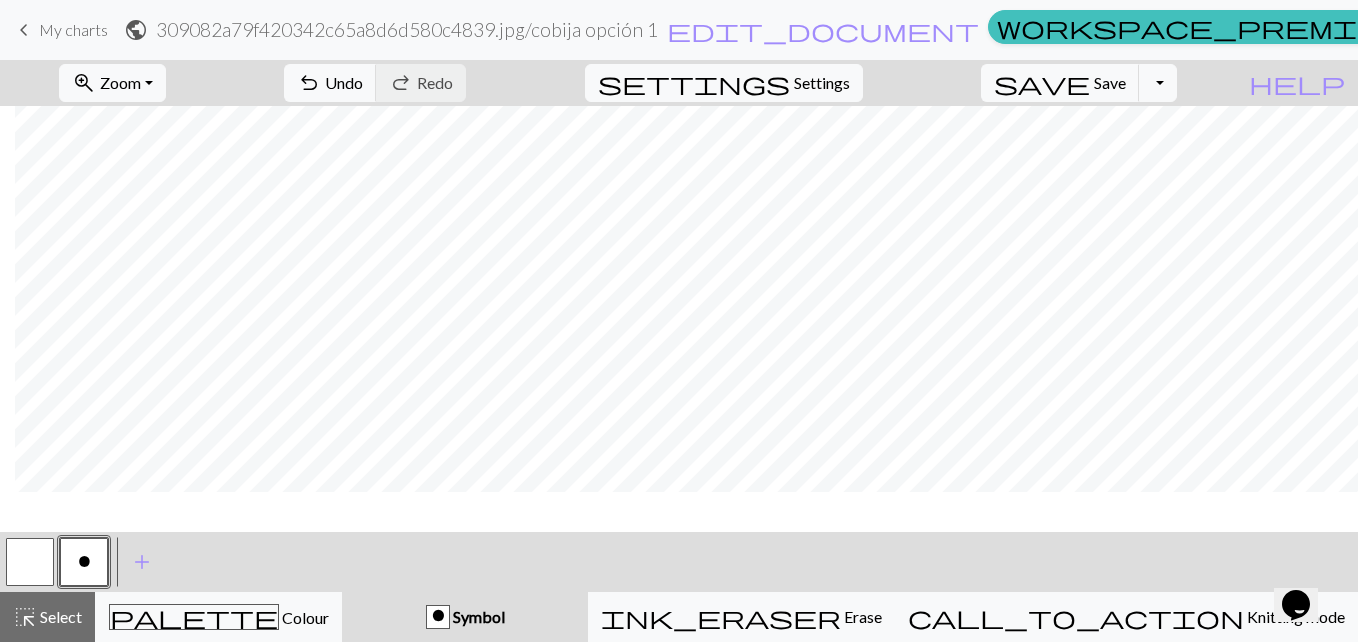 scroll, scrollTop: 1499, scrollLeft: 443, axis: both 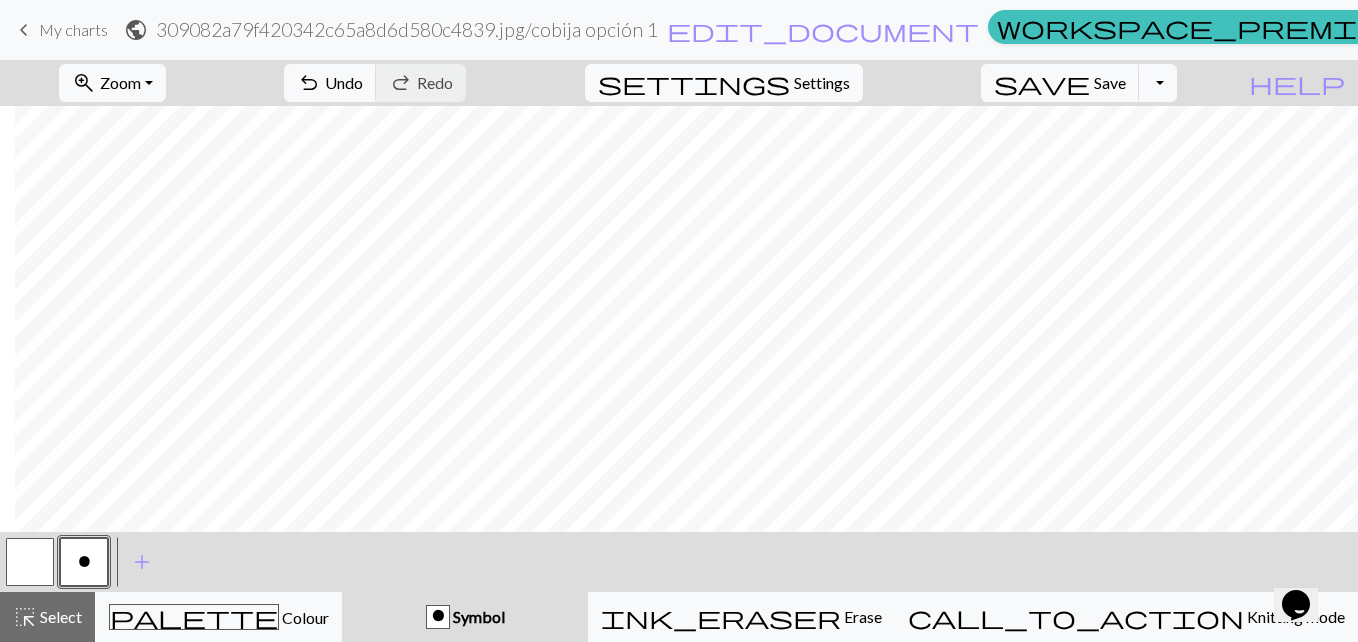drag, startPoint x: 1351, startPoint y: 504, endPoint x: 1346, endPoint y: 527, distance: 23.537205 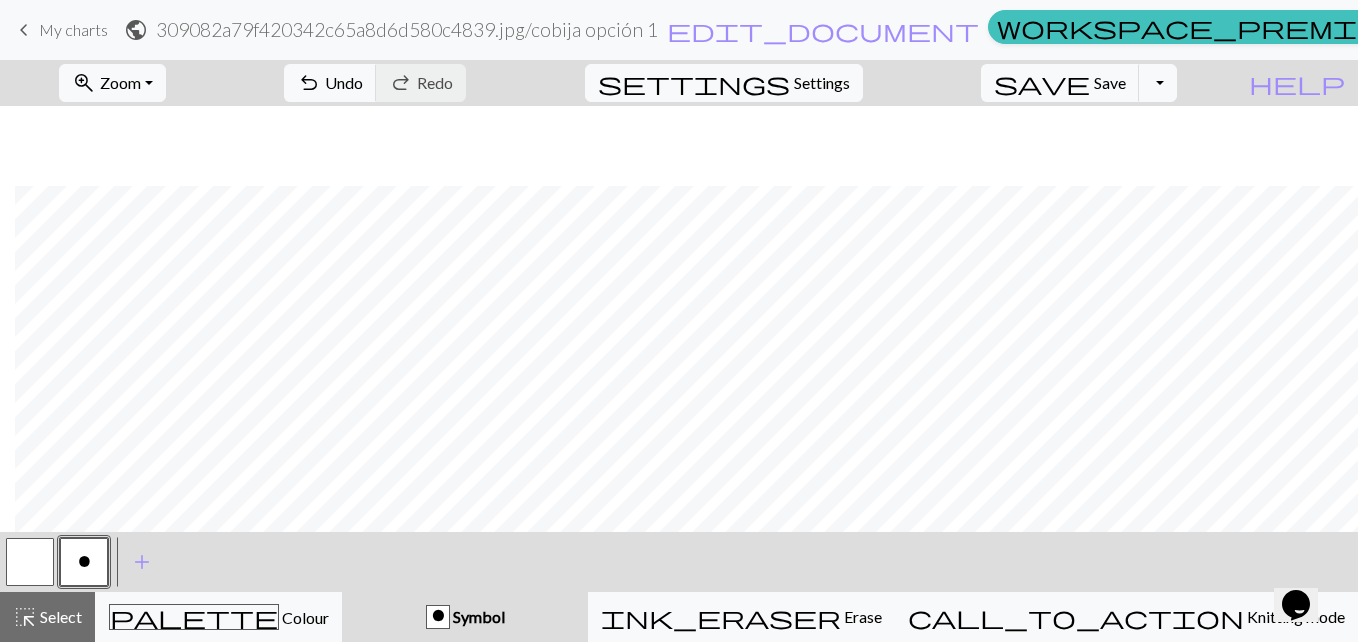 scroll, scrollTop: 1500, scrollLeft: 443, axis: both 